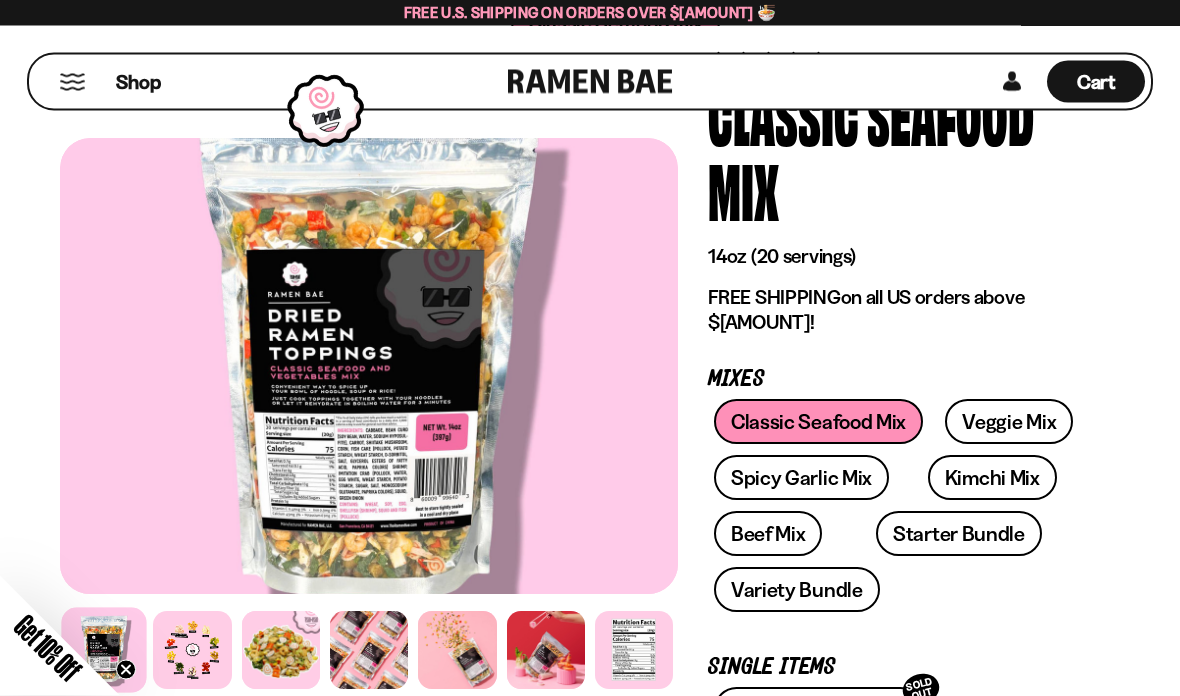 scroll, scrollTop: 132, scrollLeft: 0, axis: vertical 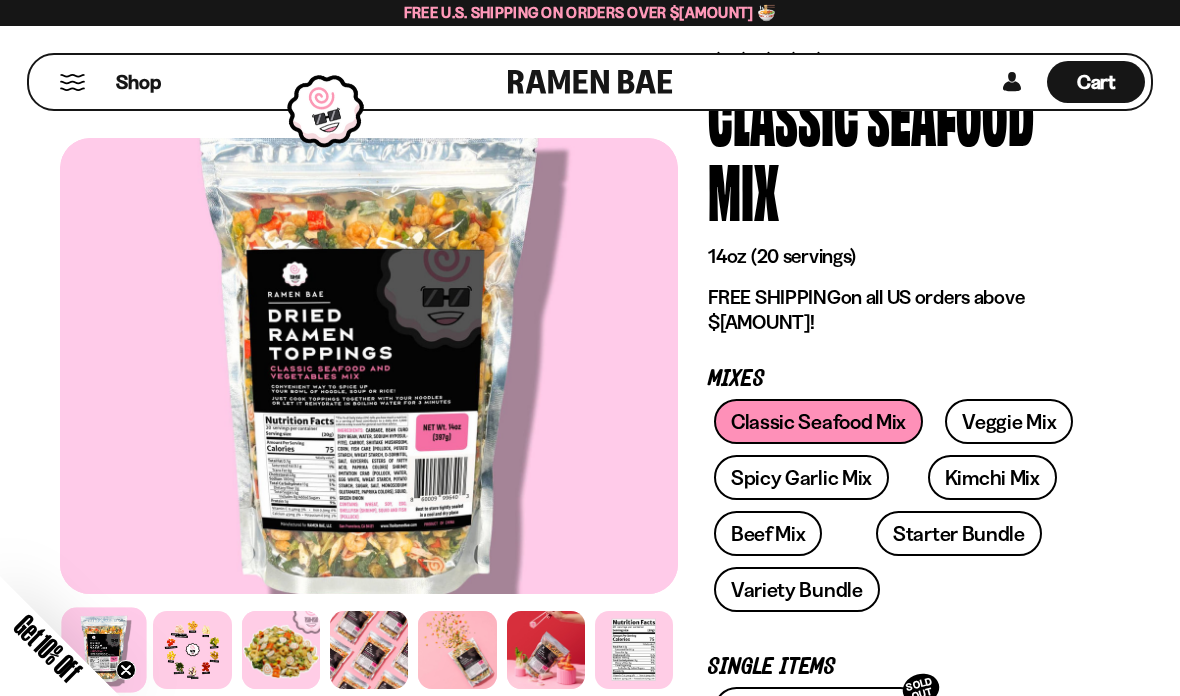 click on "Veggie Mix" at bounding box center (1009, 421) 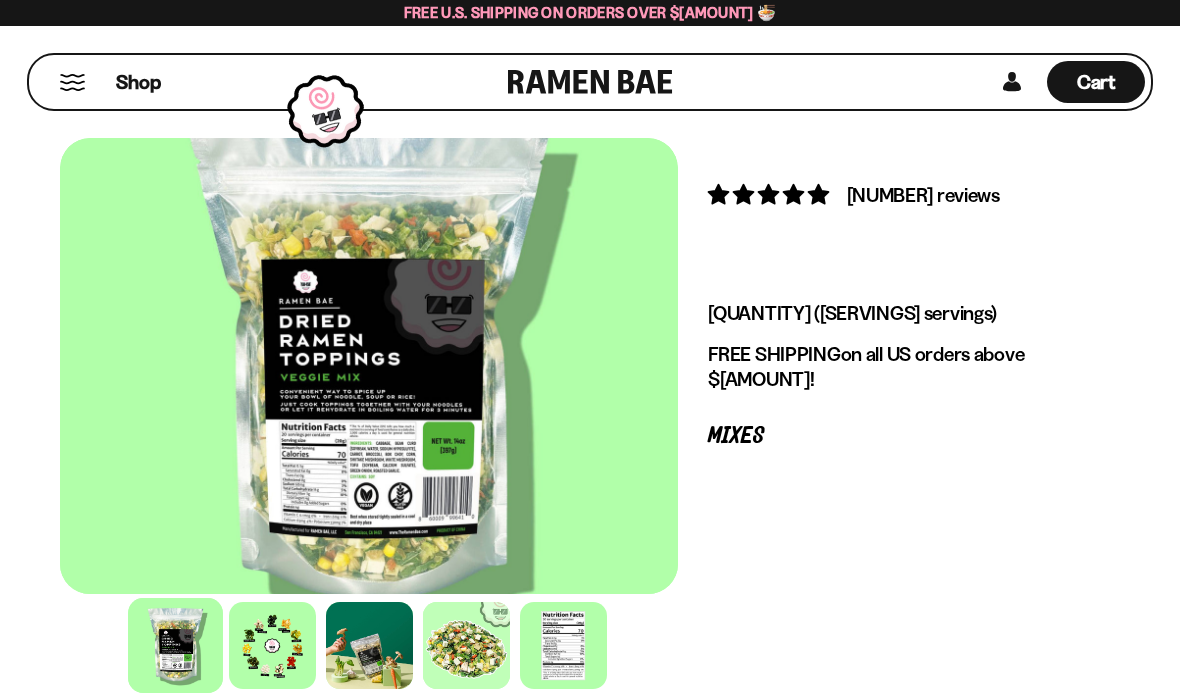 scroll, scrollTop: 0, scrollLeft: 0, axis: both 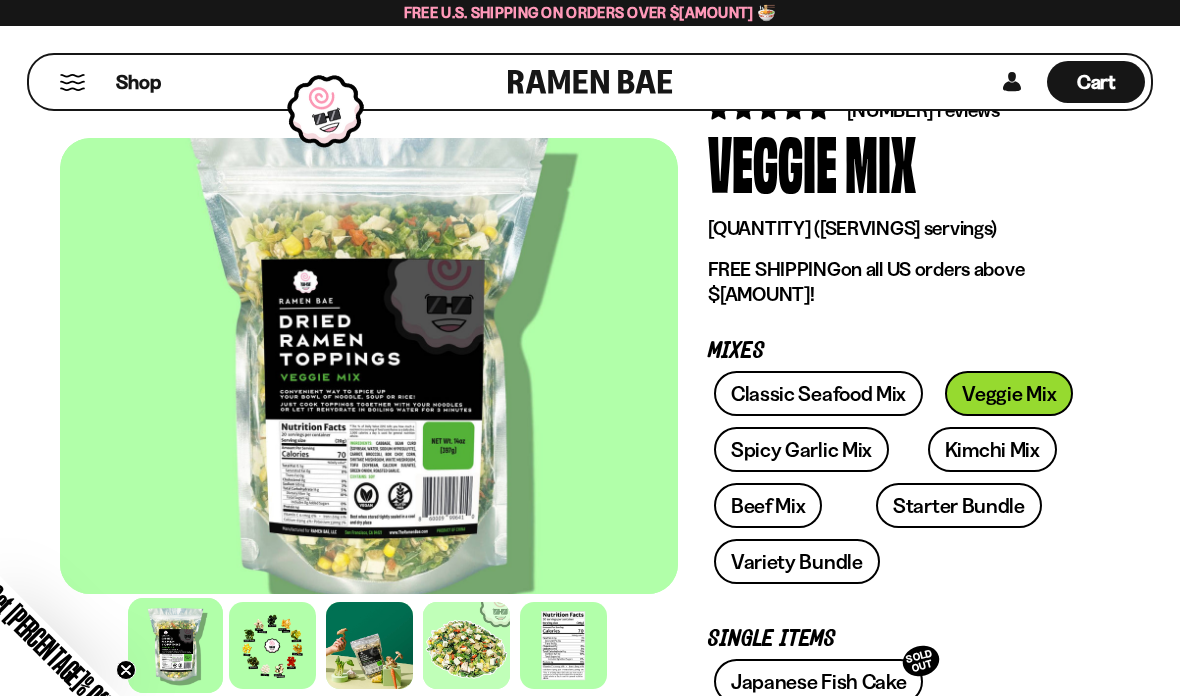 click on "Kimchi Mix" at bounding box center (992, 449) 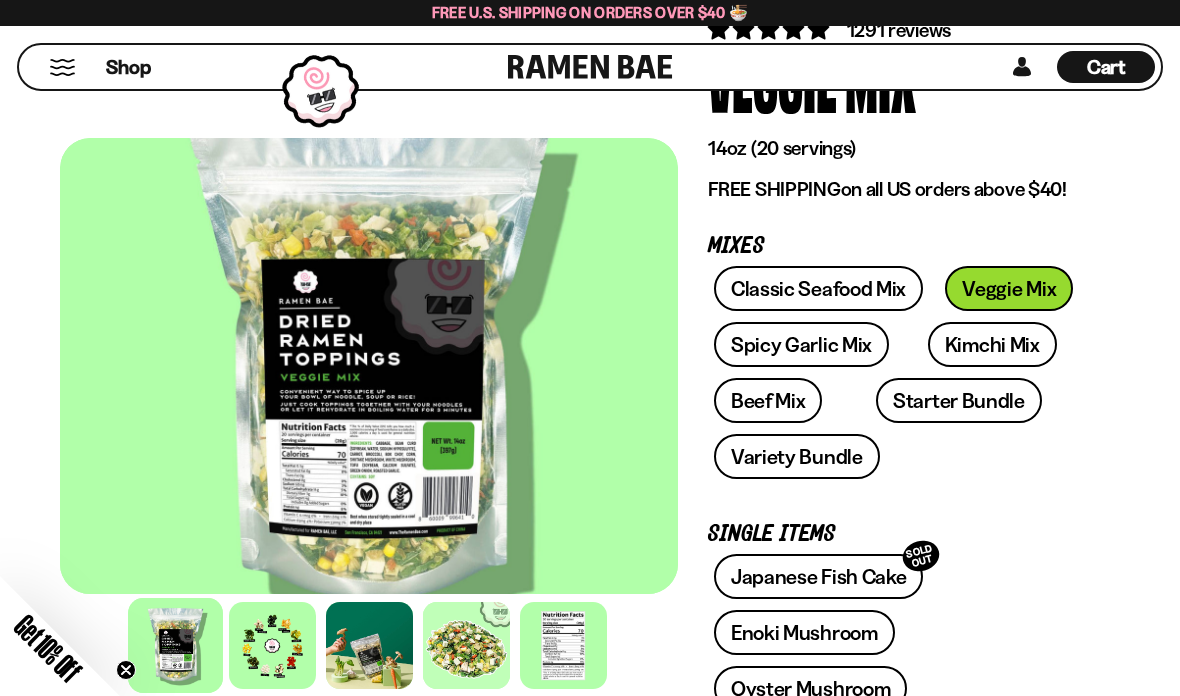 scroll, scrollTop: 170, scrollLeft: 0, axis: vertical 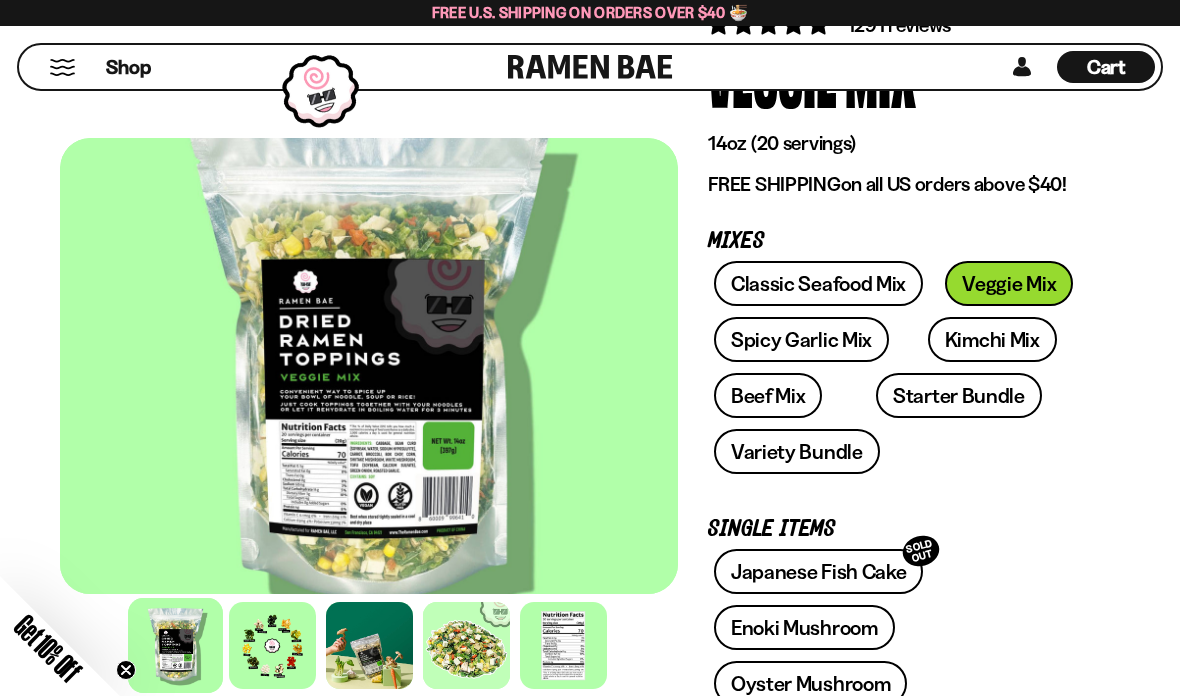 click on "Variety Bundle" at bounding box center (797, 451) 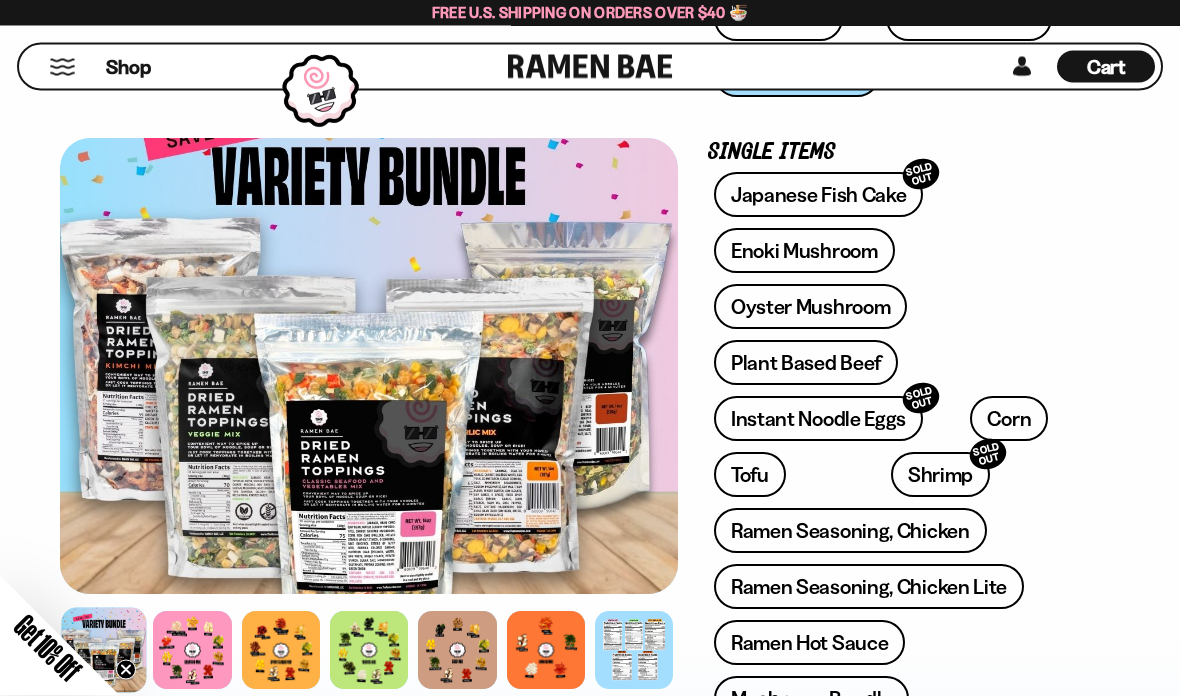 scroll, scrollTop: 548, scrollLeft: 0, axis: vertical 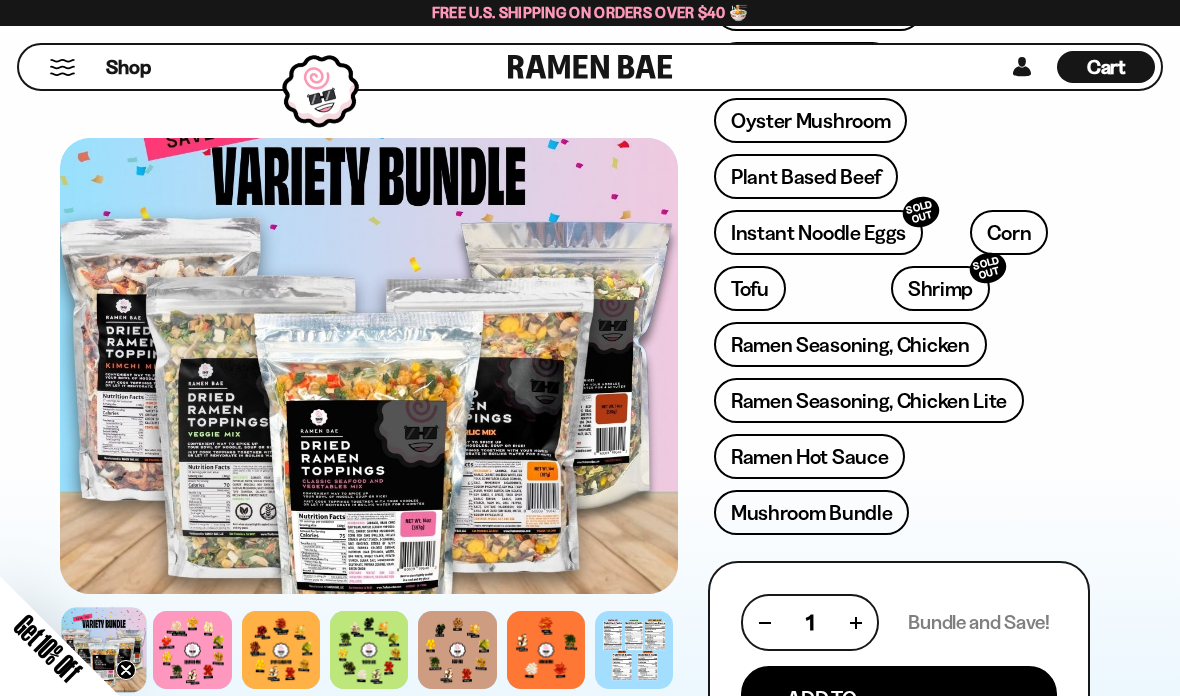 click at bounding box center (369, 650) 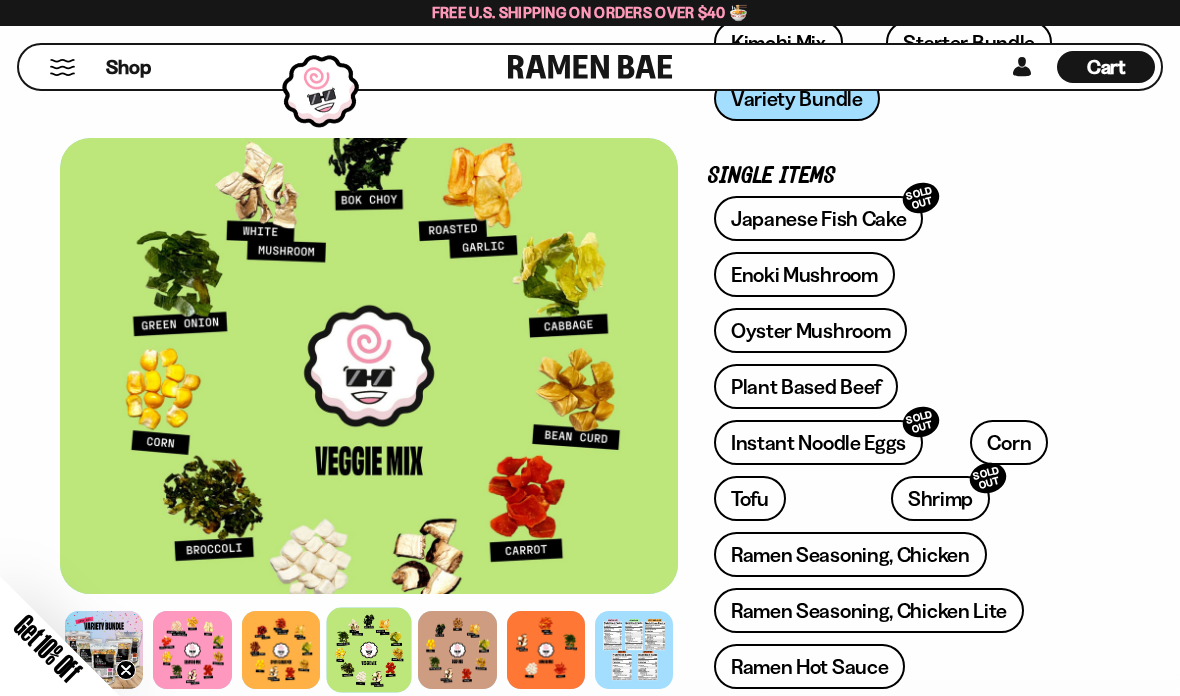scroll, scrollTop: 521, scrollLeft: 0, axis: vertical 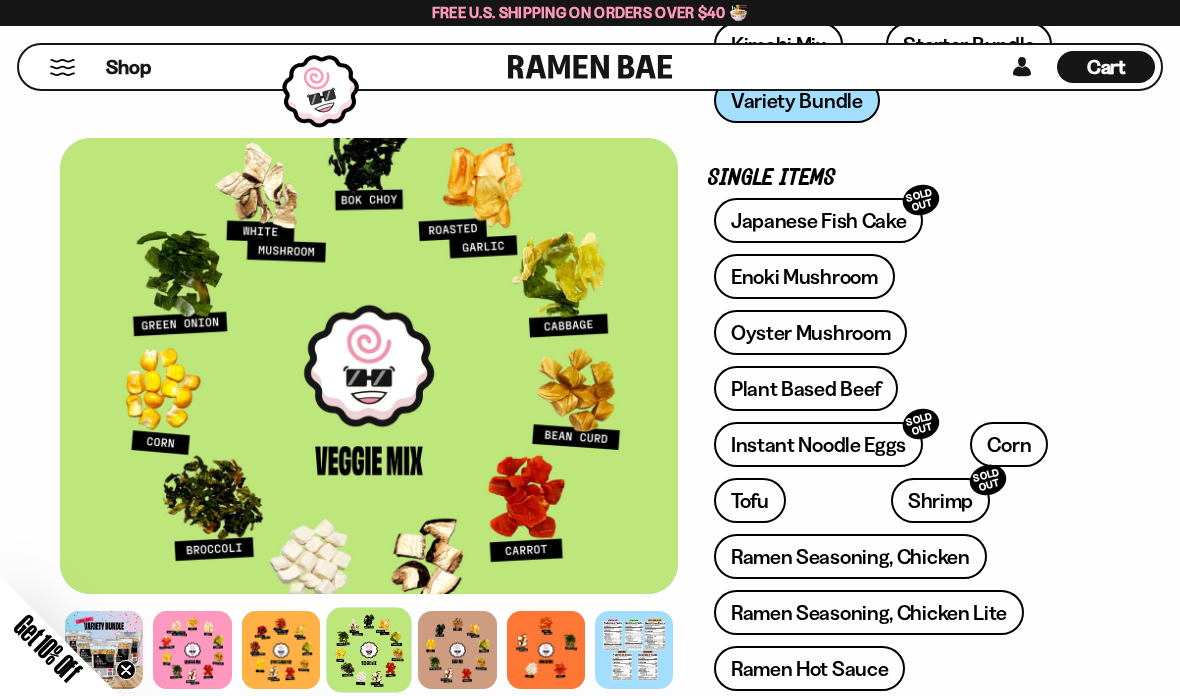 click on "Oyster Mushroom" at bounding box center [811, 332] 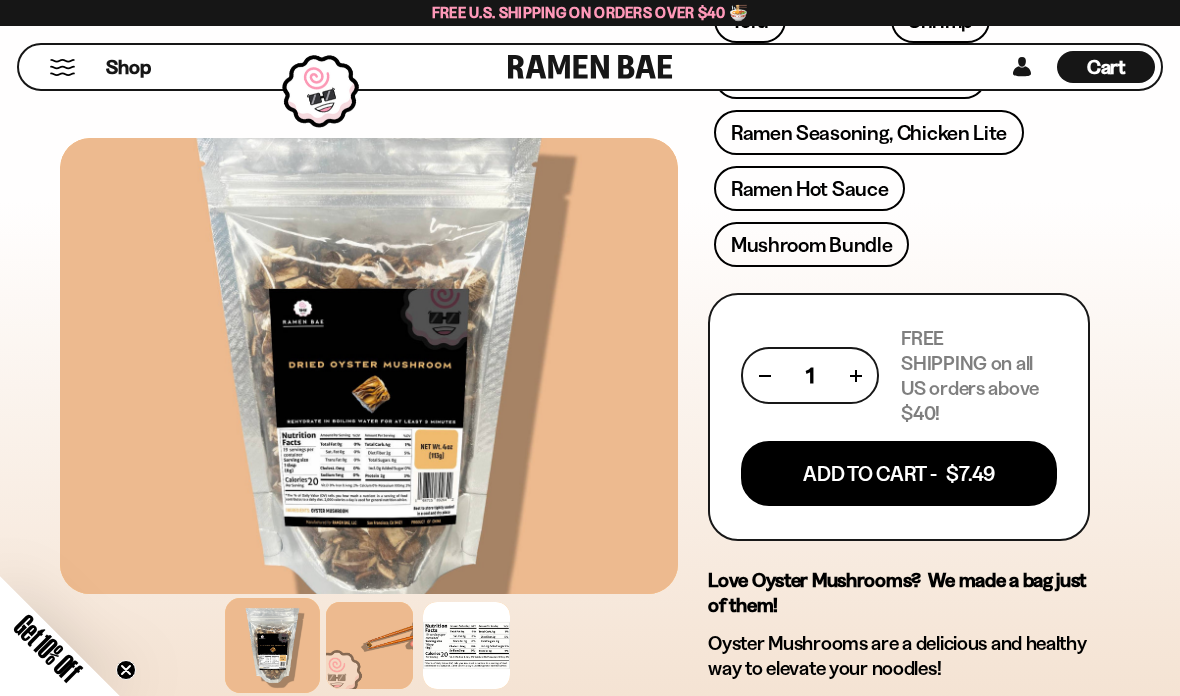 scroll, scrollTop: 976, scrollLeft: 0, axis: vertical 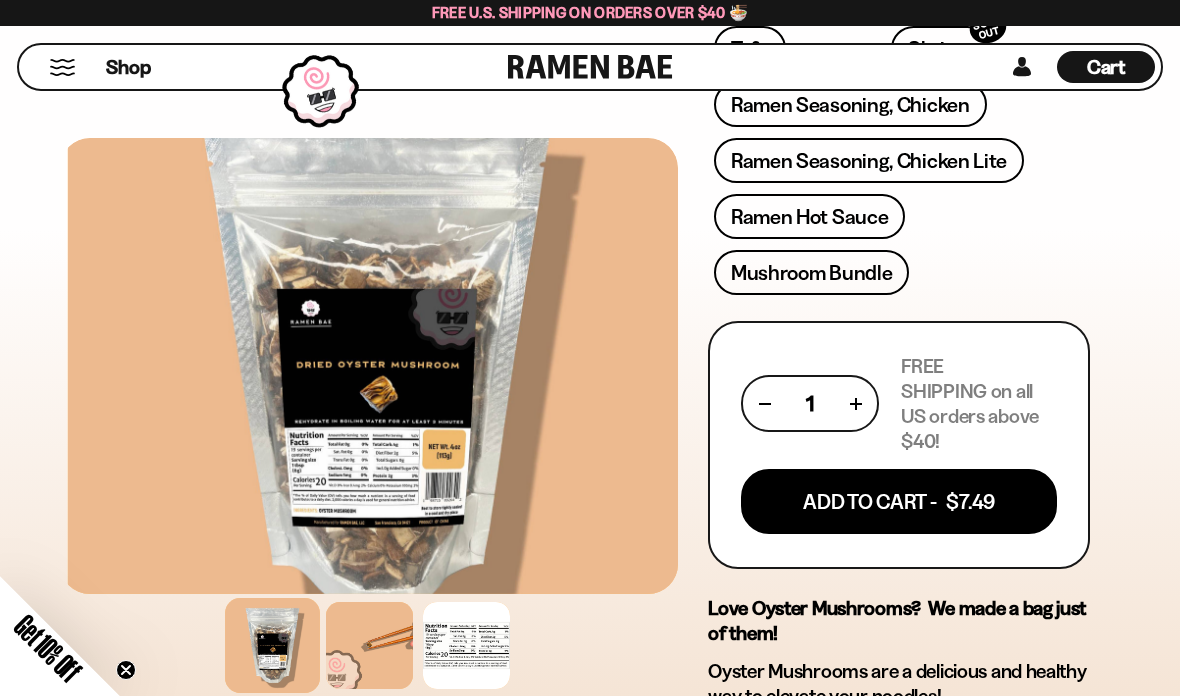click at bounding box center (466, 645) 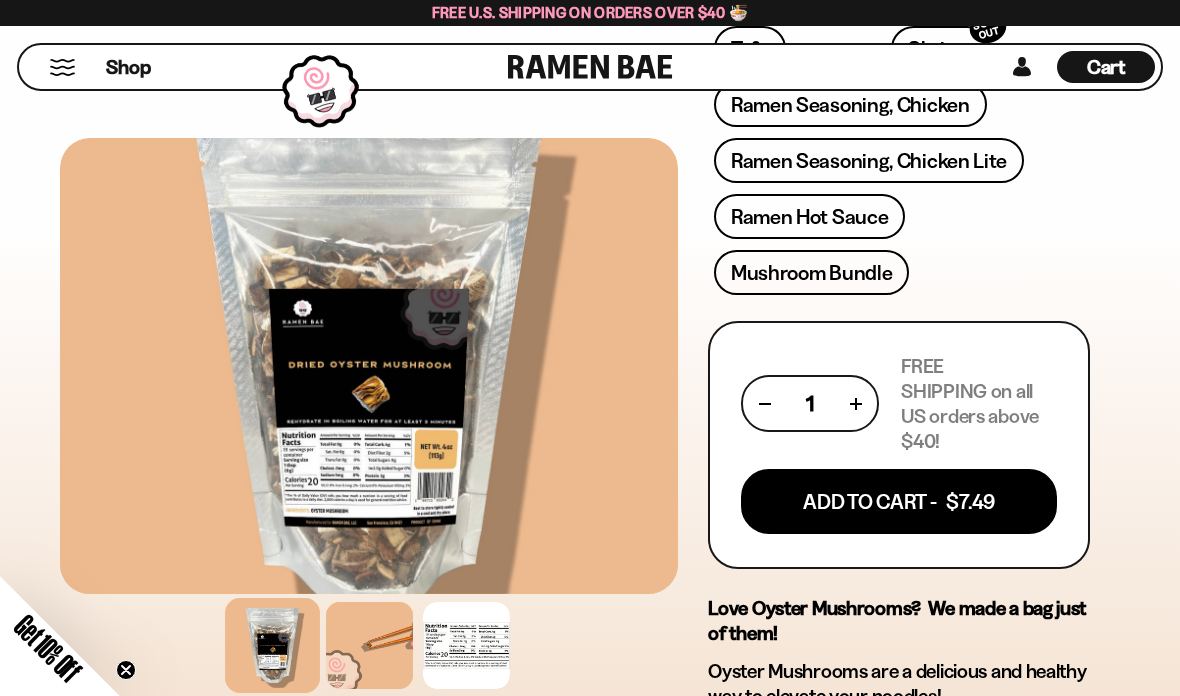click on "Mushroom Bundle" at bounding box center [812, 272] 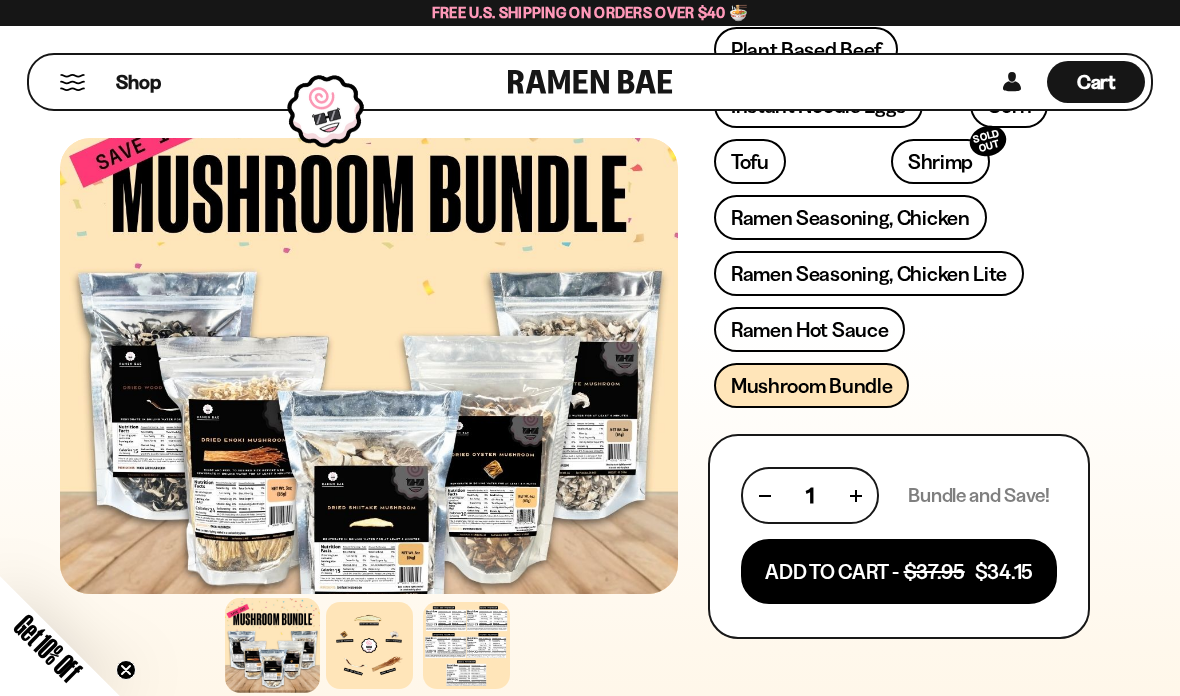 scroll, scrollTop: 928, scrollLeft: 0, axis: vertical 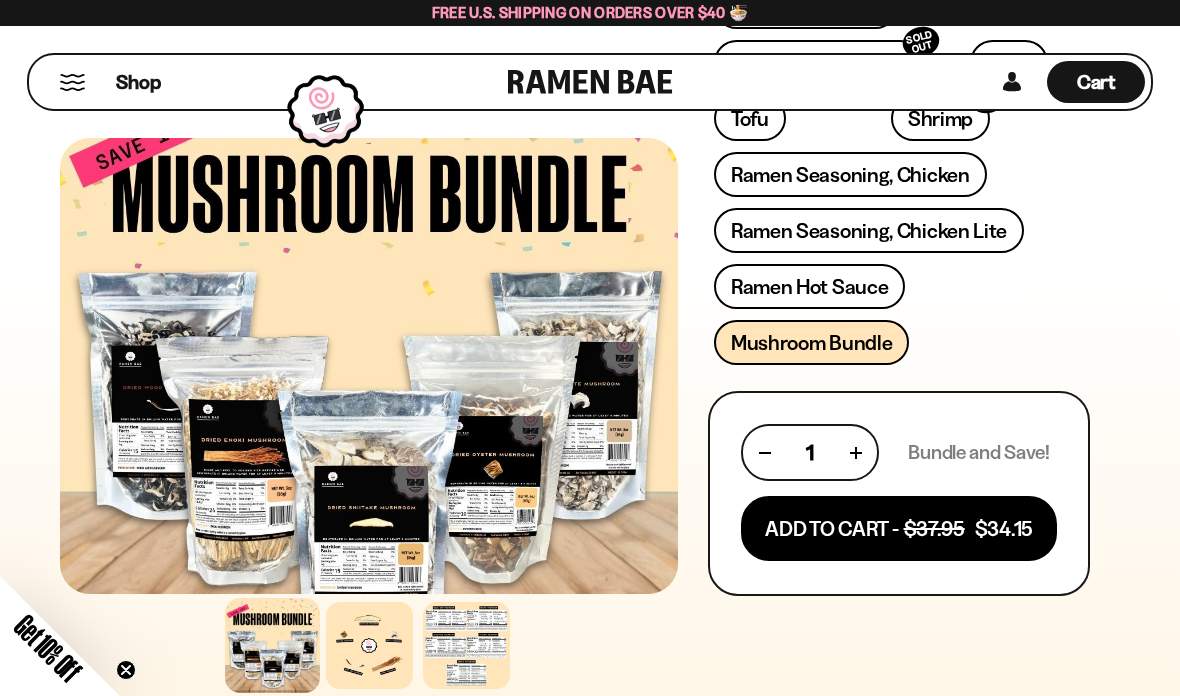 click at bounding box center (369, 366) 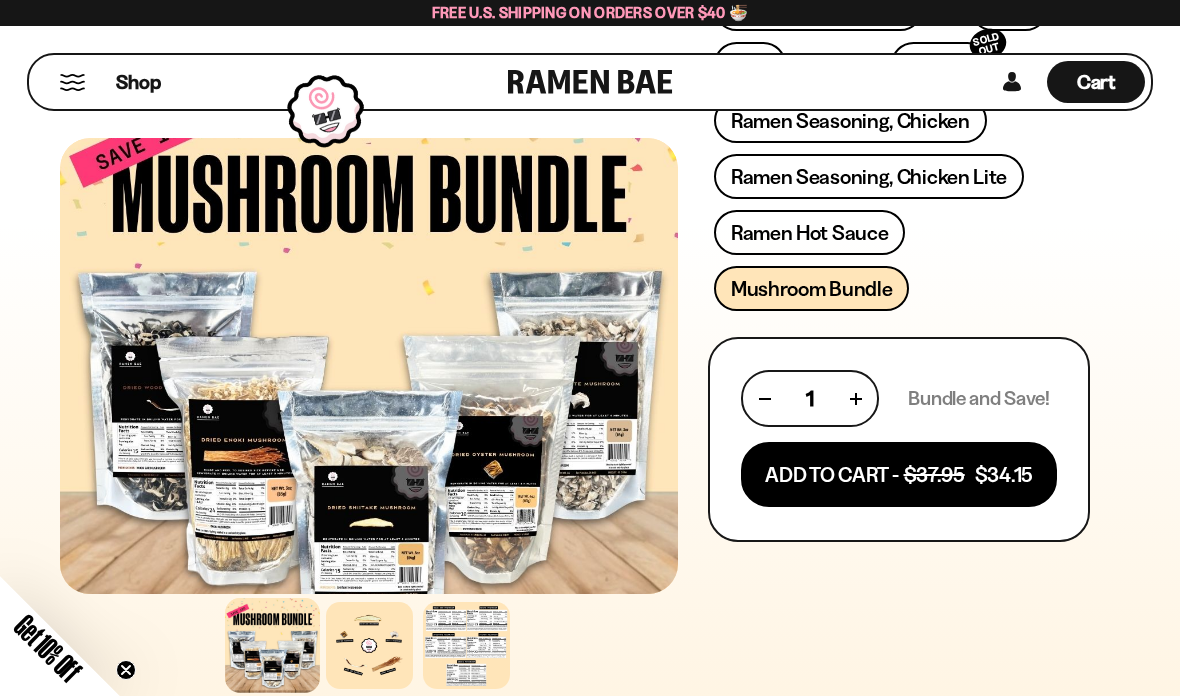 scroll, scrollTop: 1089, scrollLeft: 0, axis: vertical 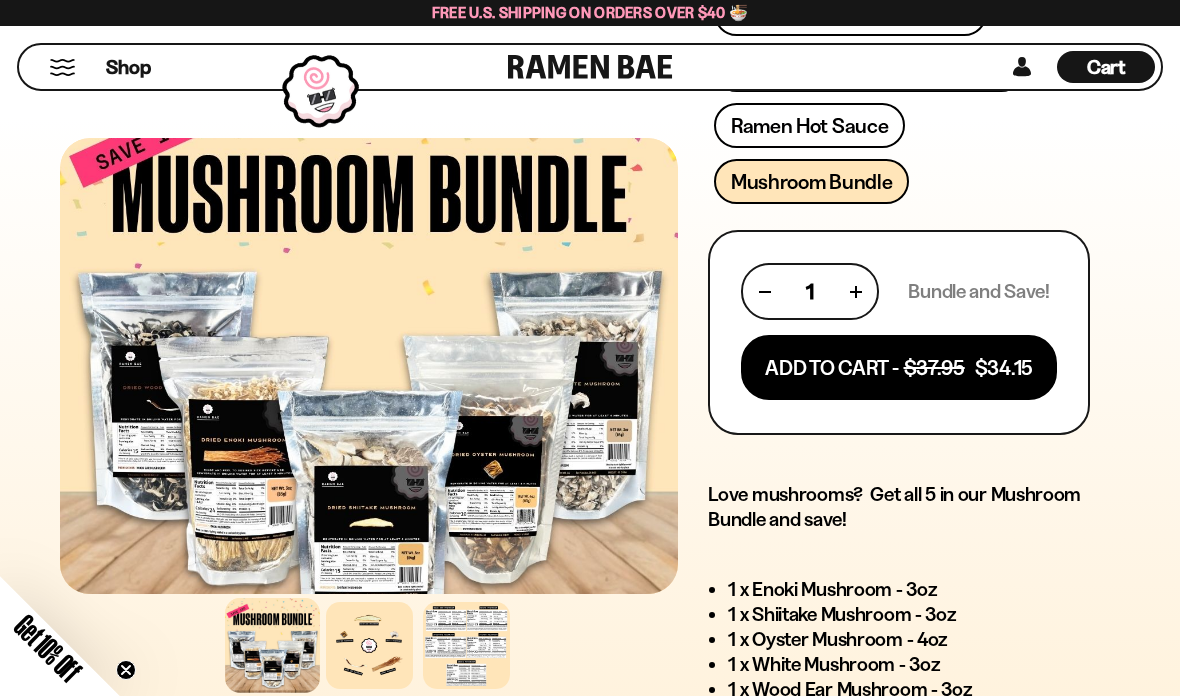 click at bounding box center (369, 645) 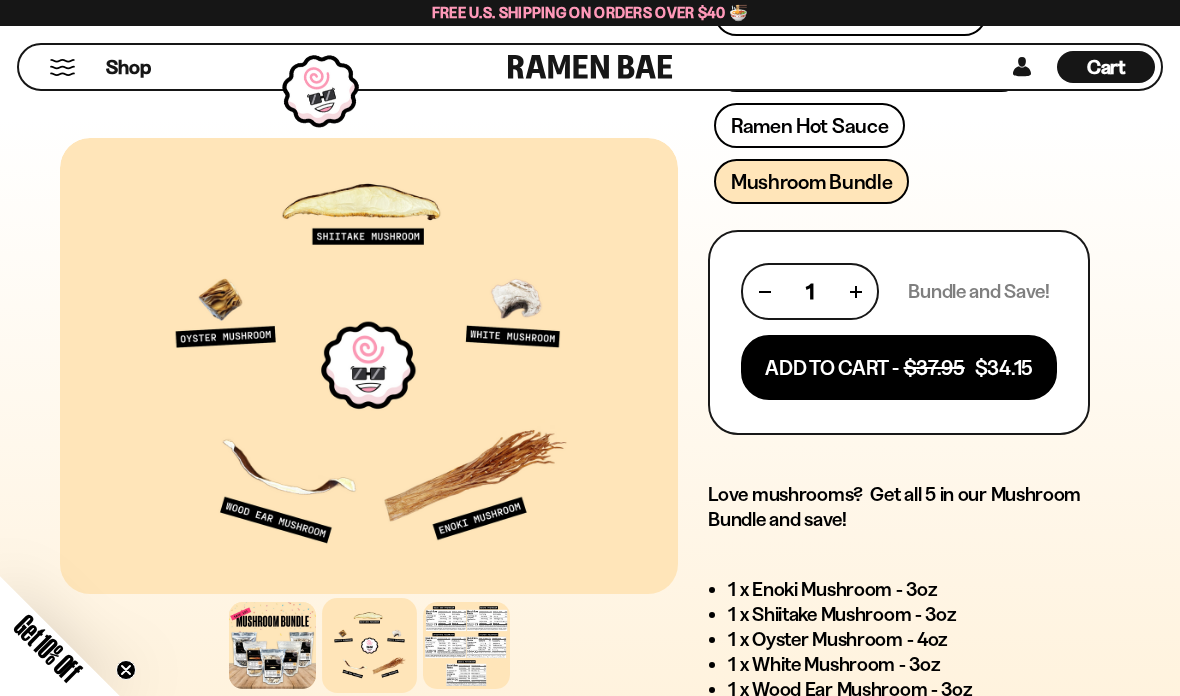 click at bounding box center [466, 645] 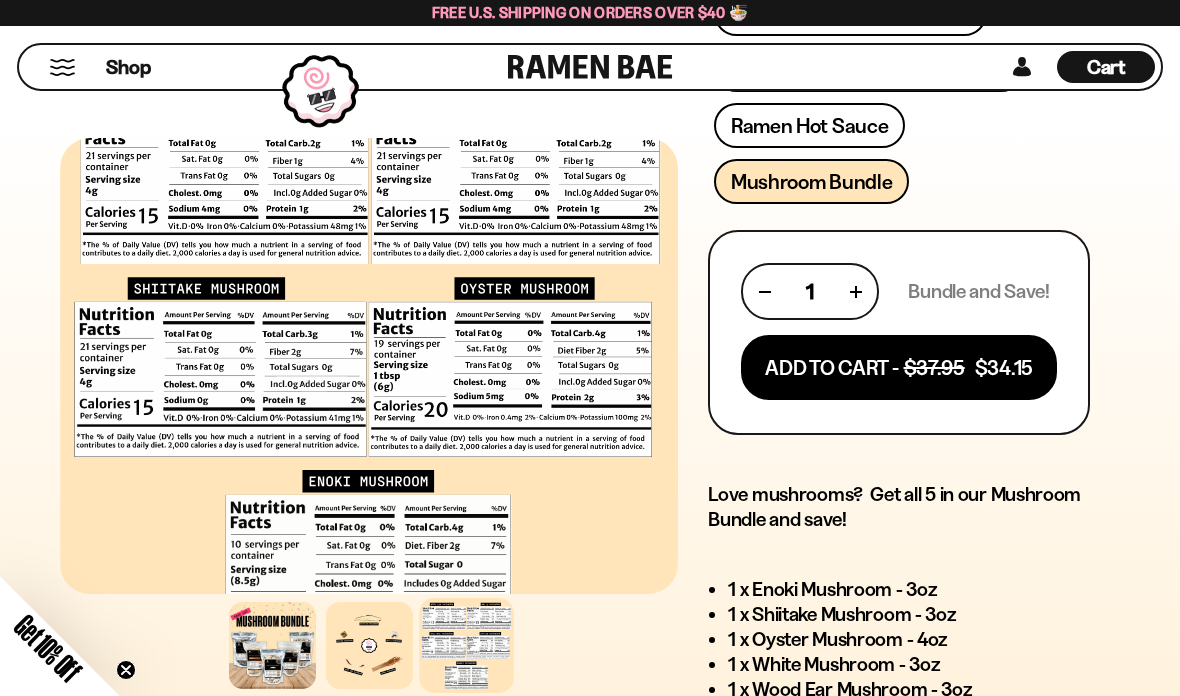 click at bounding box center (369, 645) 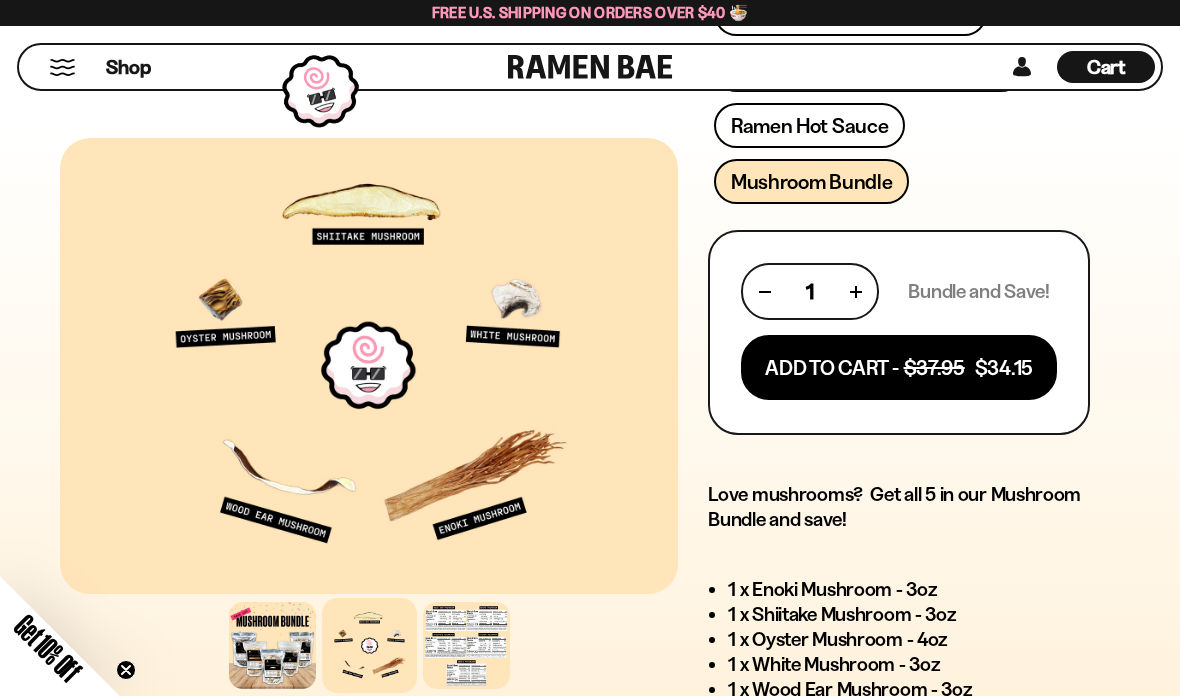 click at bounding box center (466, 645) 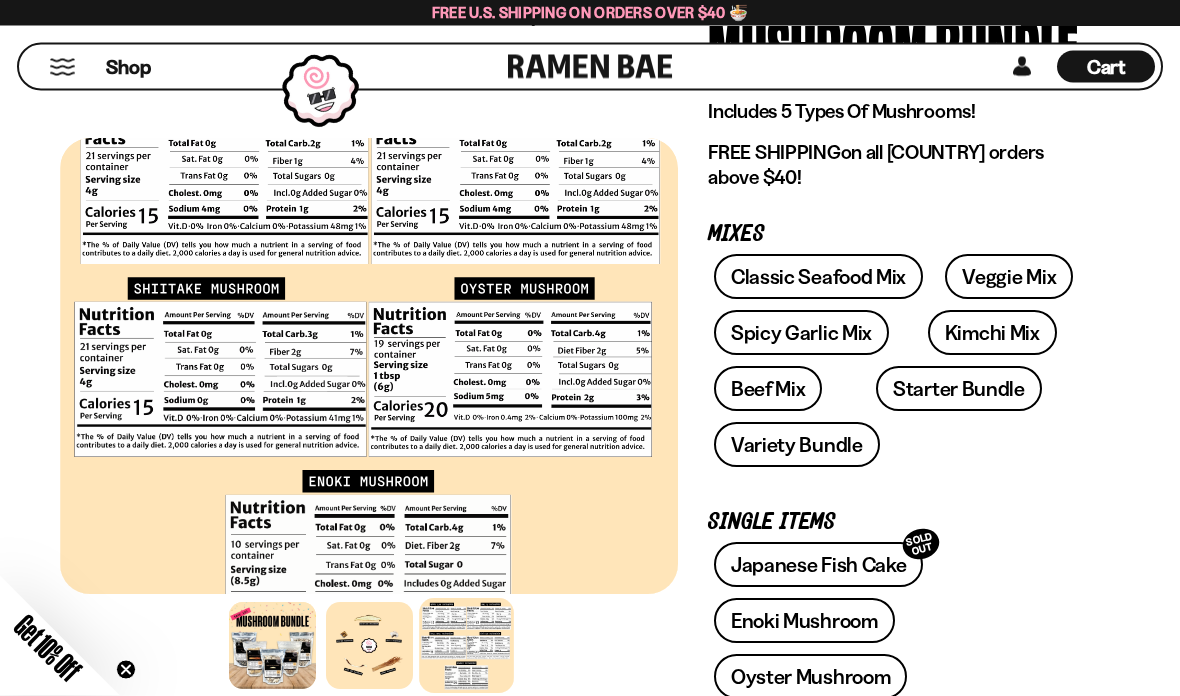 scroll, scrollTop: 198, scrollLeft: 0, axis: vertical 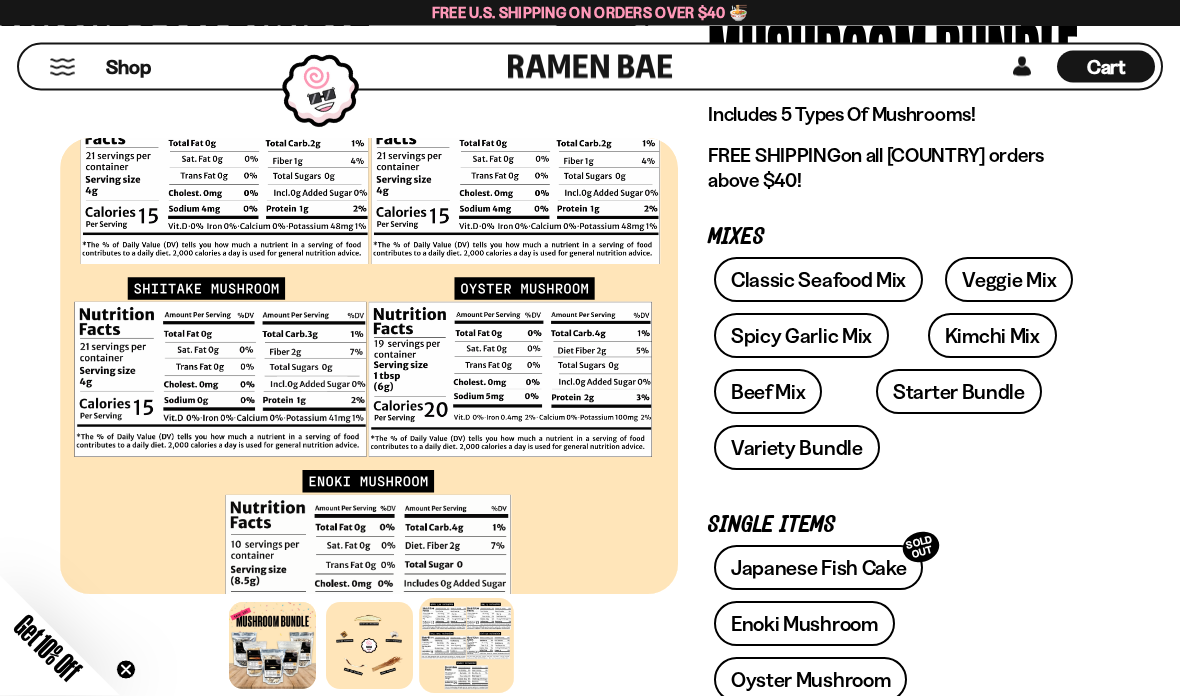 click on "Kimchi Mix" at bounding box center [992, 336] 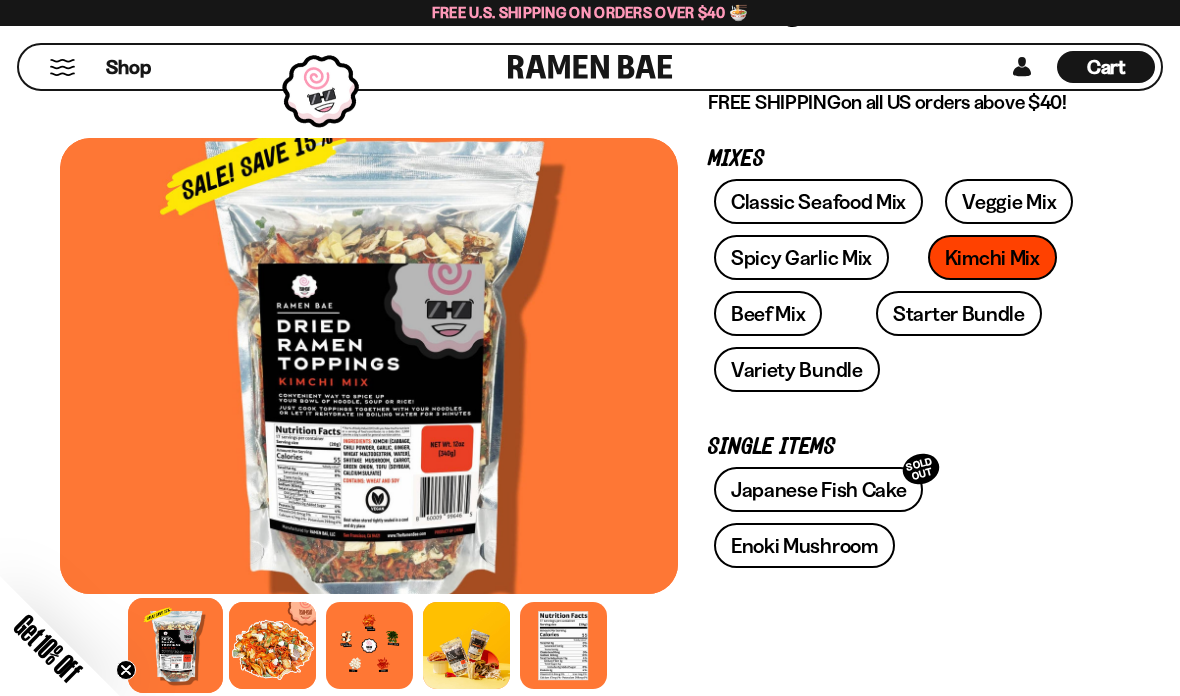 scroll, scrollTop: 251, scrollLeft: 0, axis: vertical 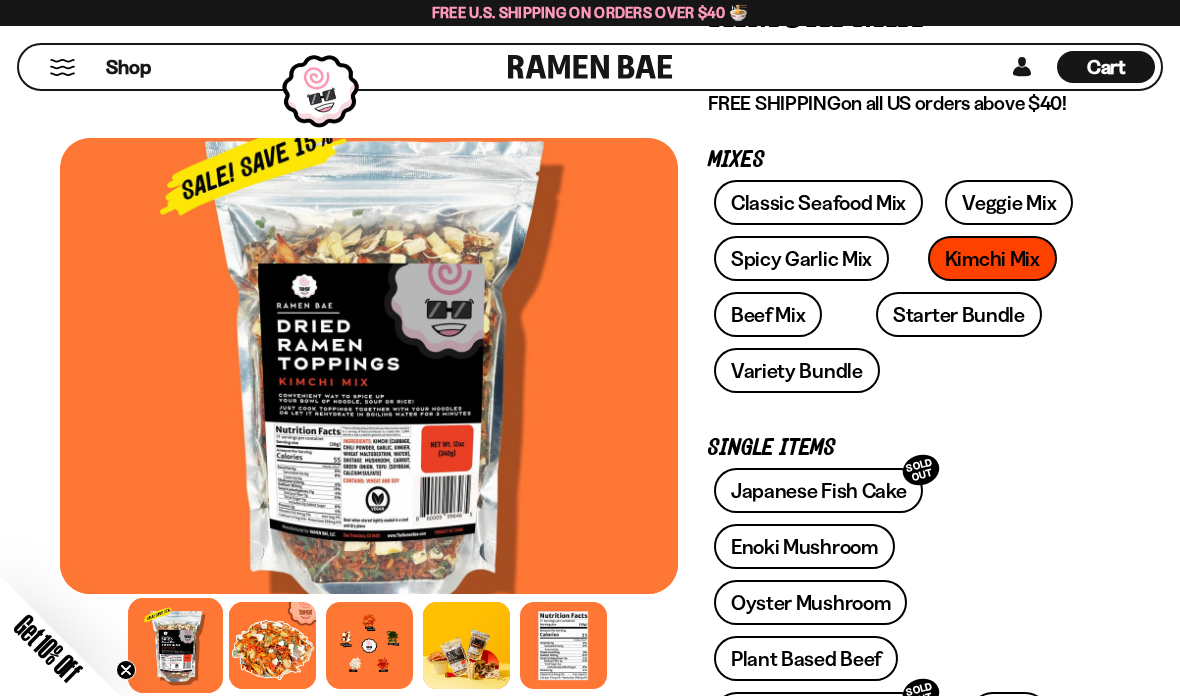 click at bounding box center (563, 645) 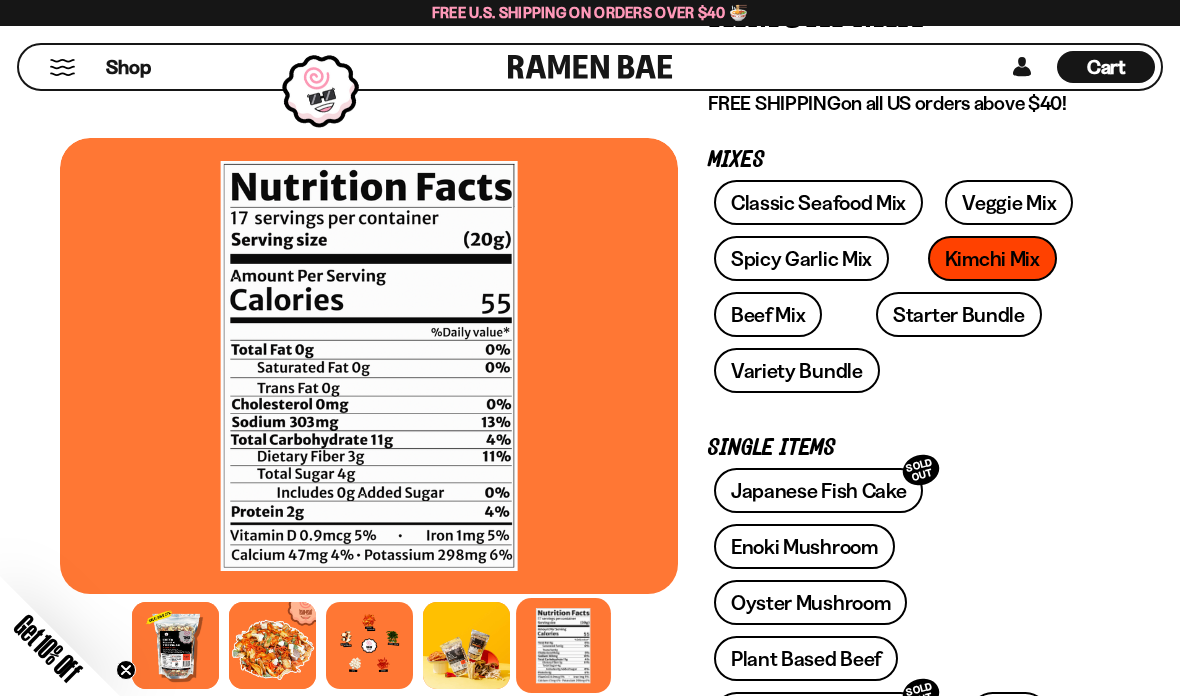 click at bounding box center [369, 645] 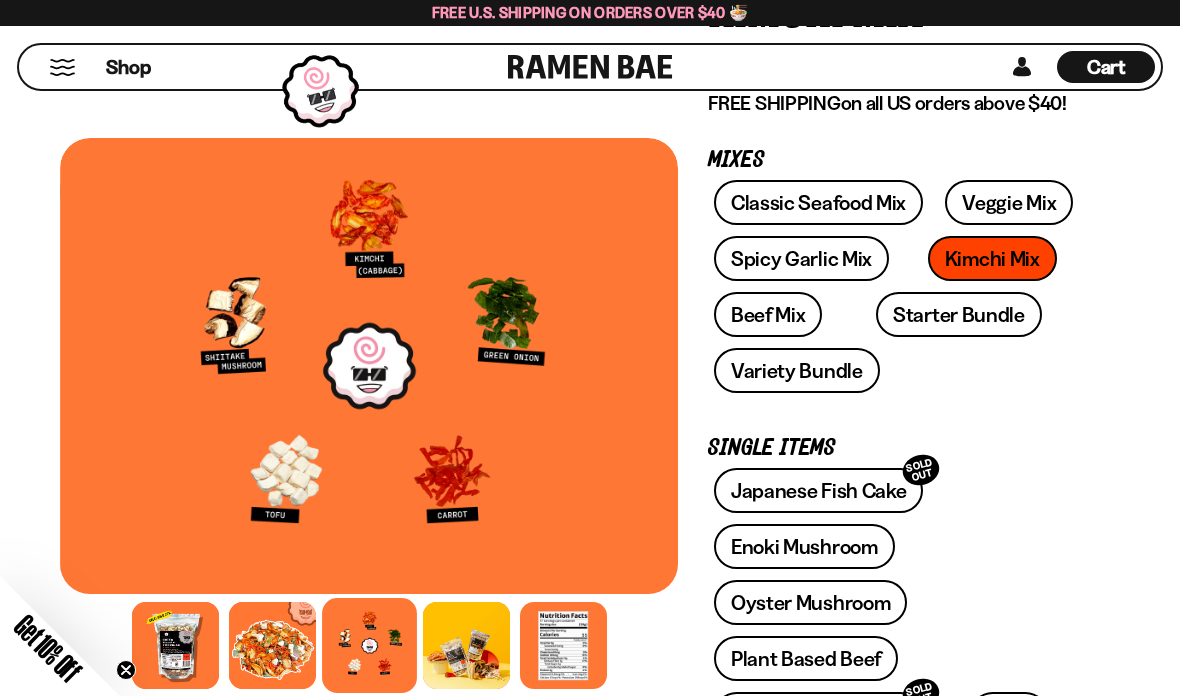 click at bounding box center [563, 645] 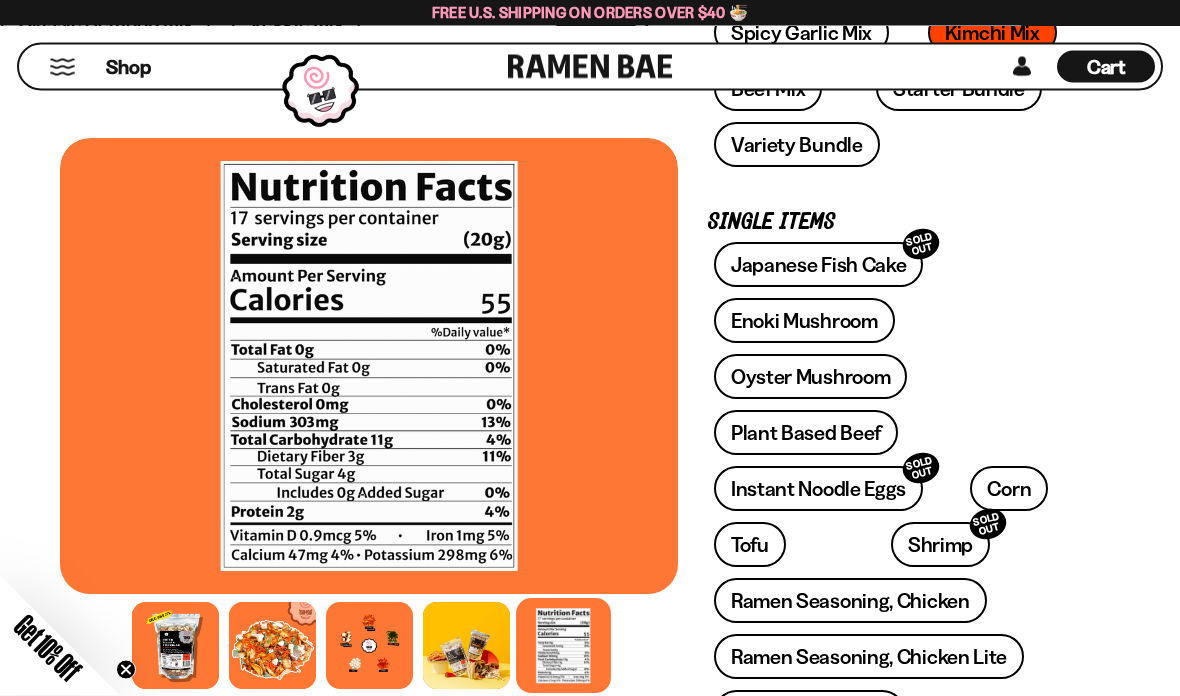 scroll, scrollTop: 477, scrollLeft: 0, axis: vertical 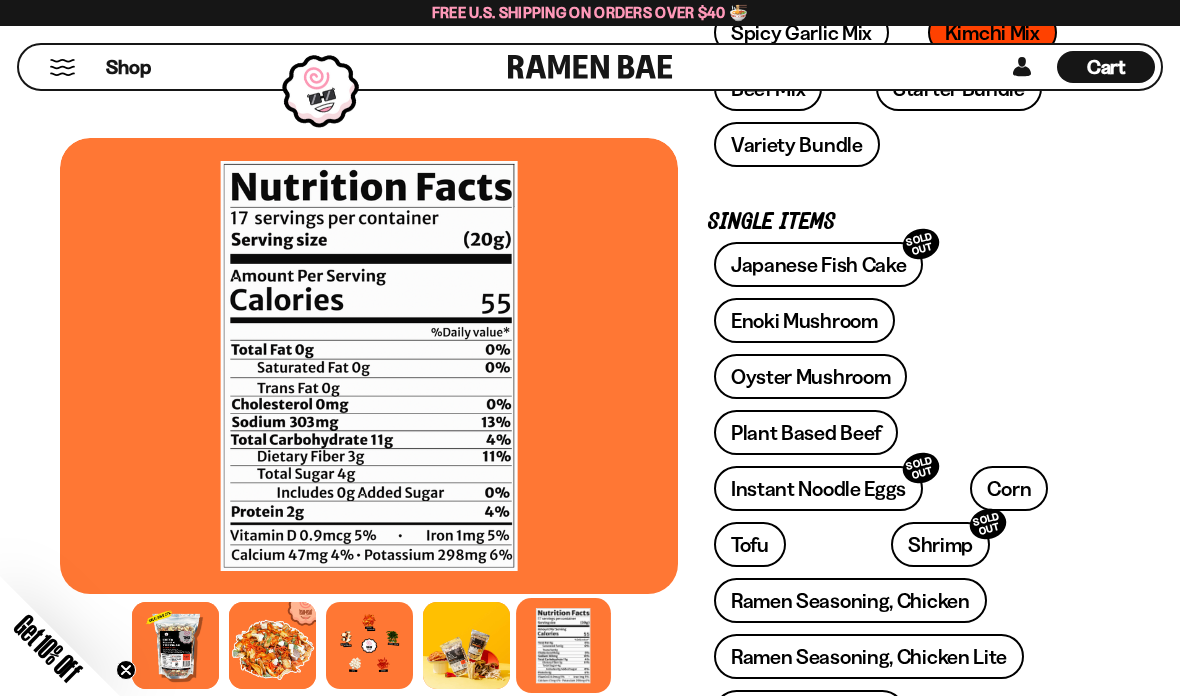 click on "Enoki Mushroom" at bounding box center (804, 320) 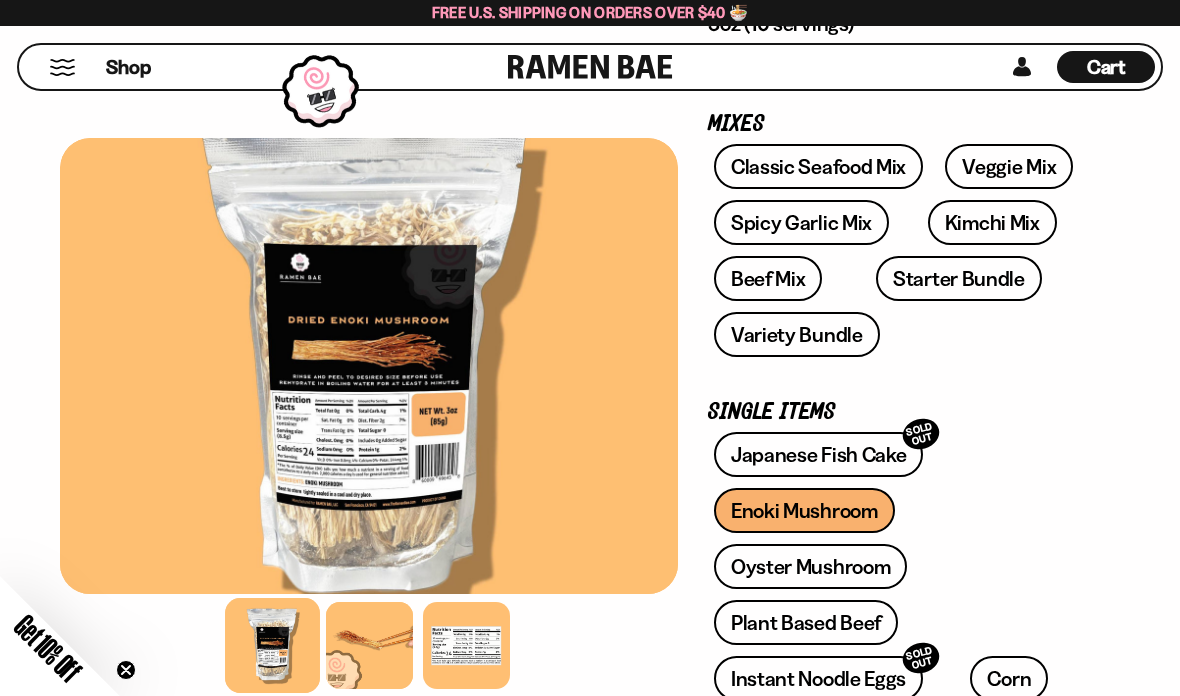 scroll, scrollTop: 402, scrollLeft: 0, axis: vertical 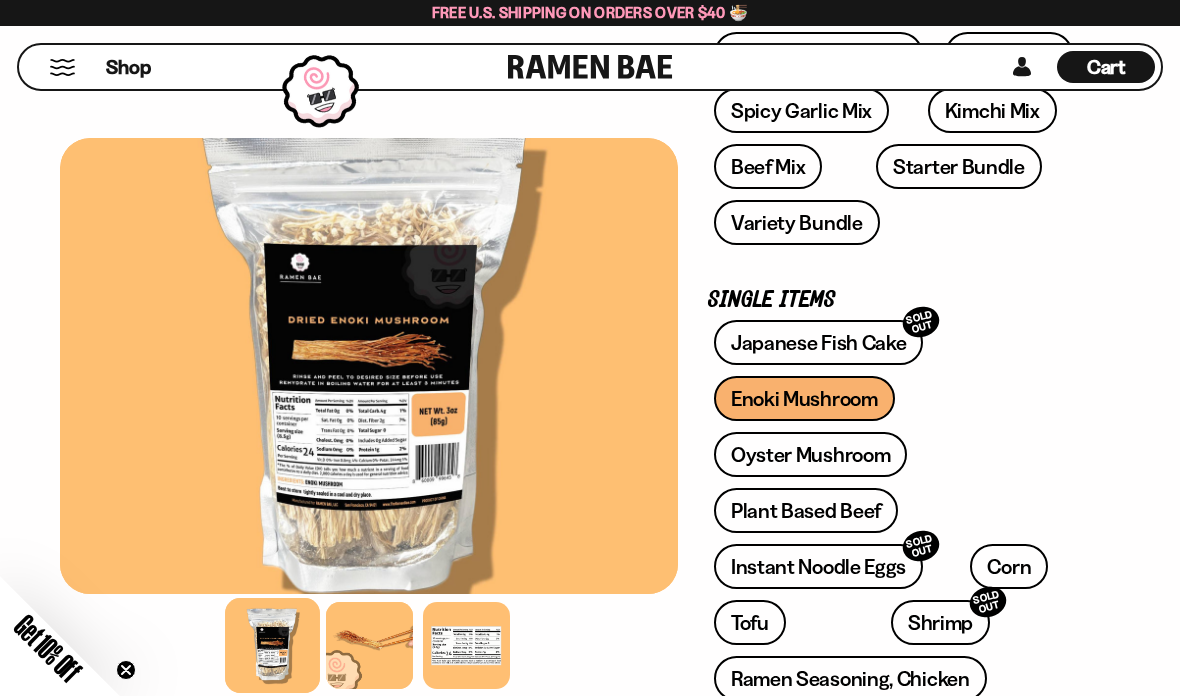 click on "Oyster Mushroom" at bounding box center [811, 454] 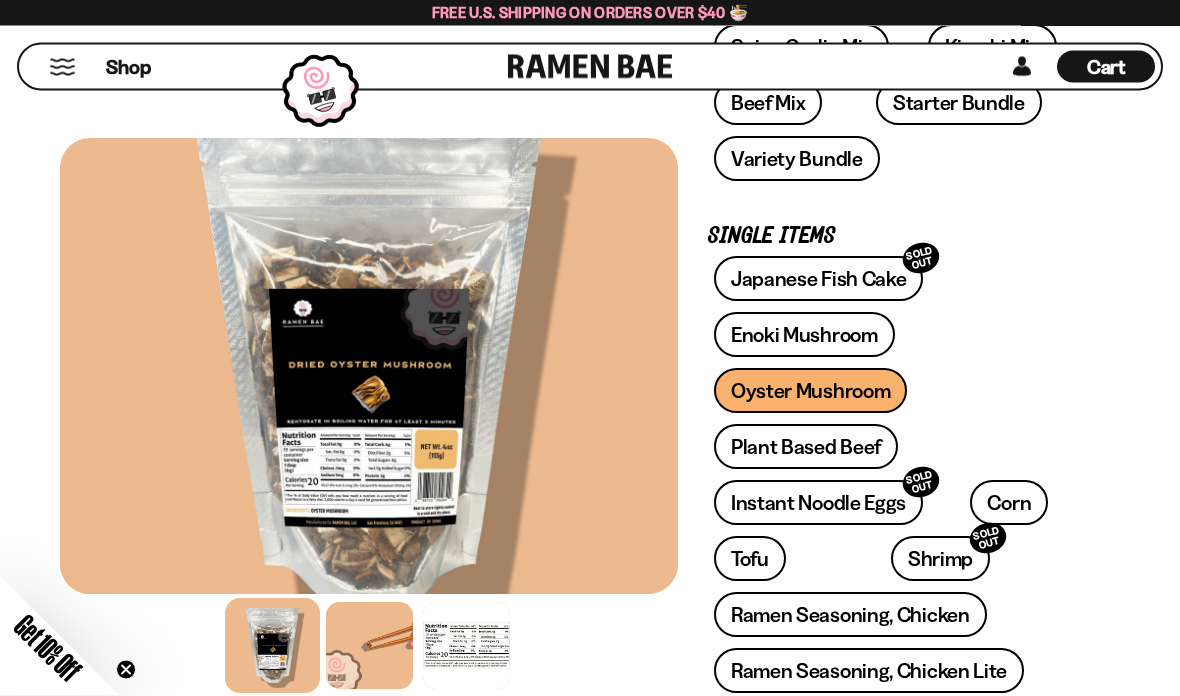 scroll, scrollTop: 521, scrollLeft: 0, axis: vertical 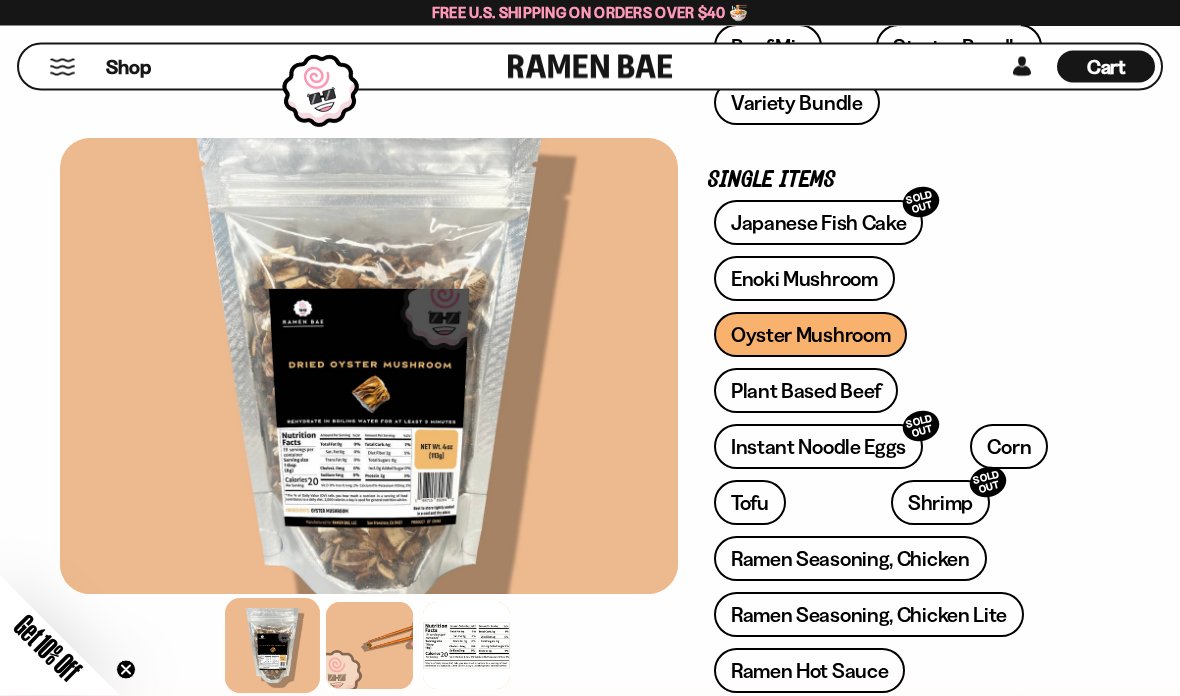 click on "Instant Noodle Eggs
SOLD OUT" at bounding box center (818, 447) 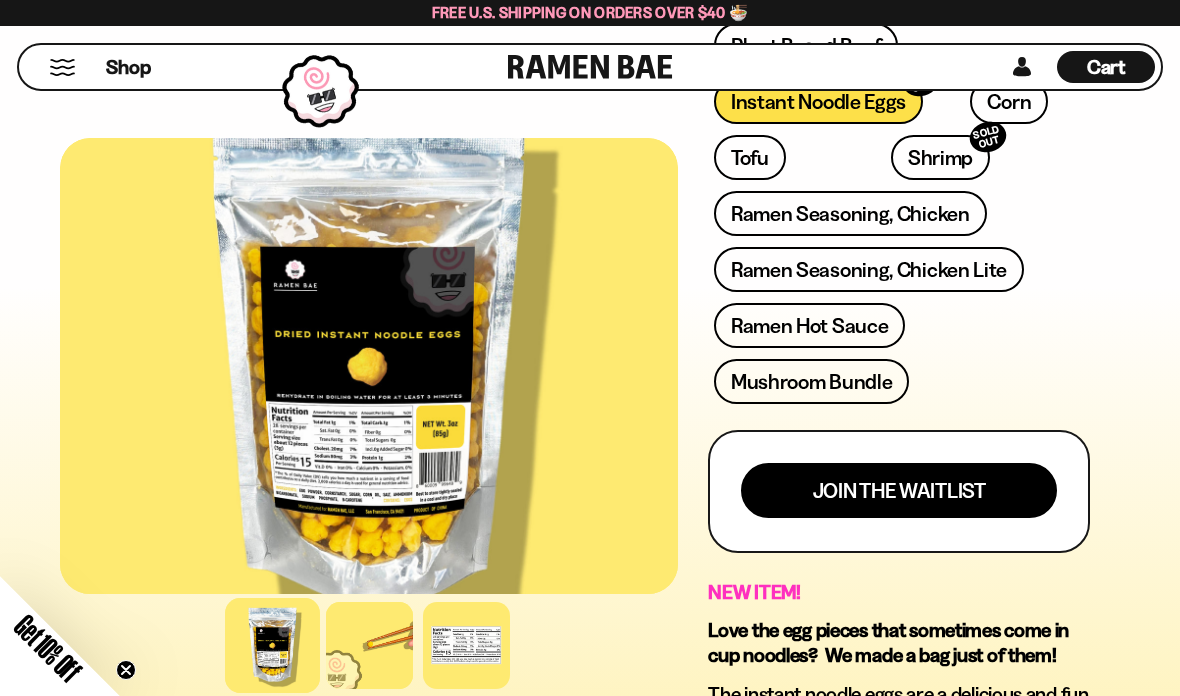scroll, scrollTop: 941, scrollLeft: 0, axis: vertical 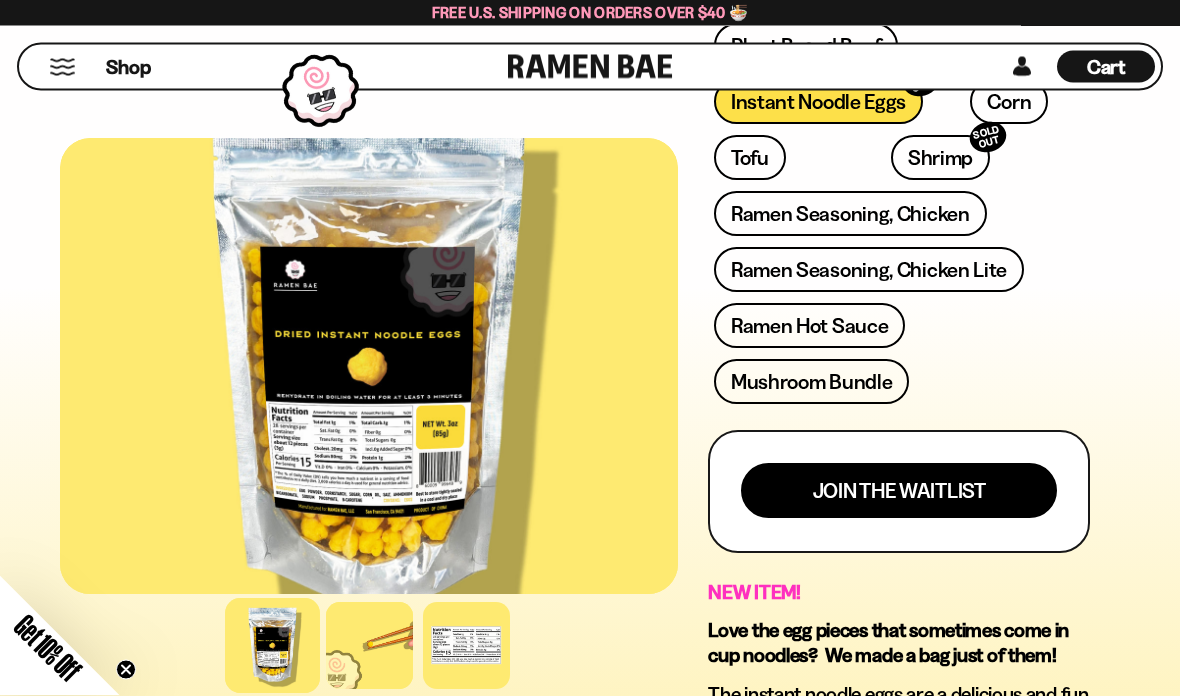 click on "Mushroom Bundle" at bounding box center (812, 382) 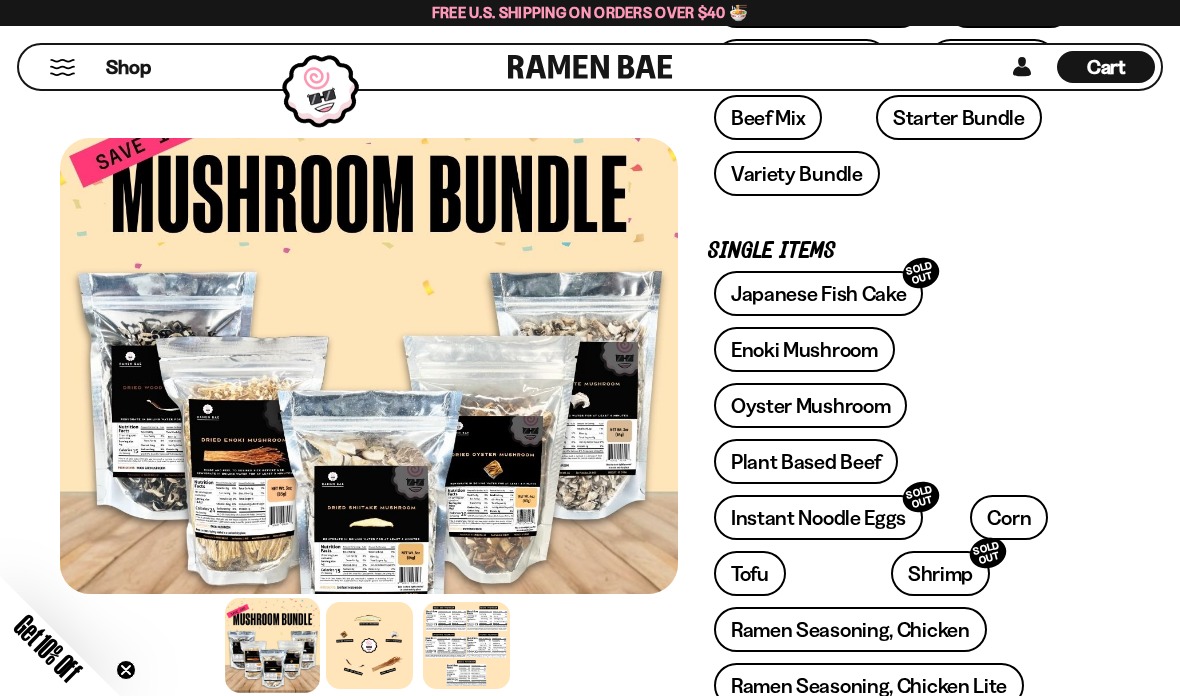 scroll, scrollTop: 484, scrollLeft: 0, axis: vertical 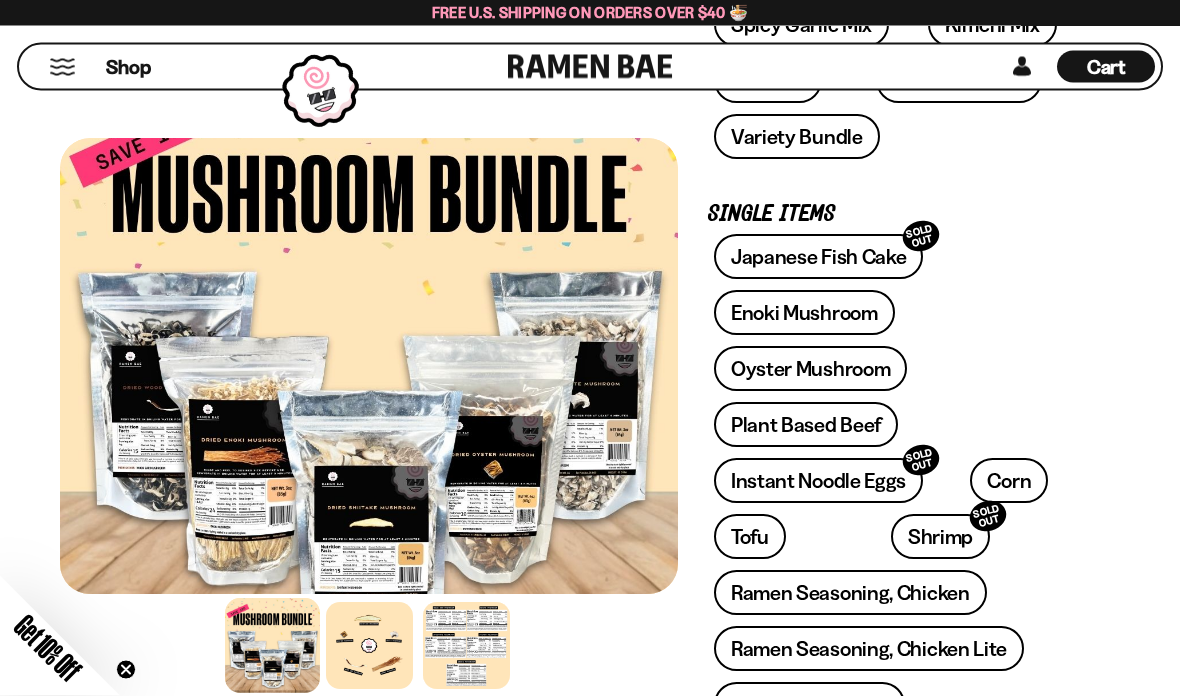 click at bounding box center (369, 645) 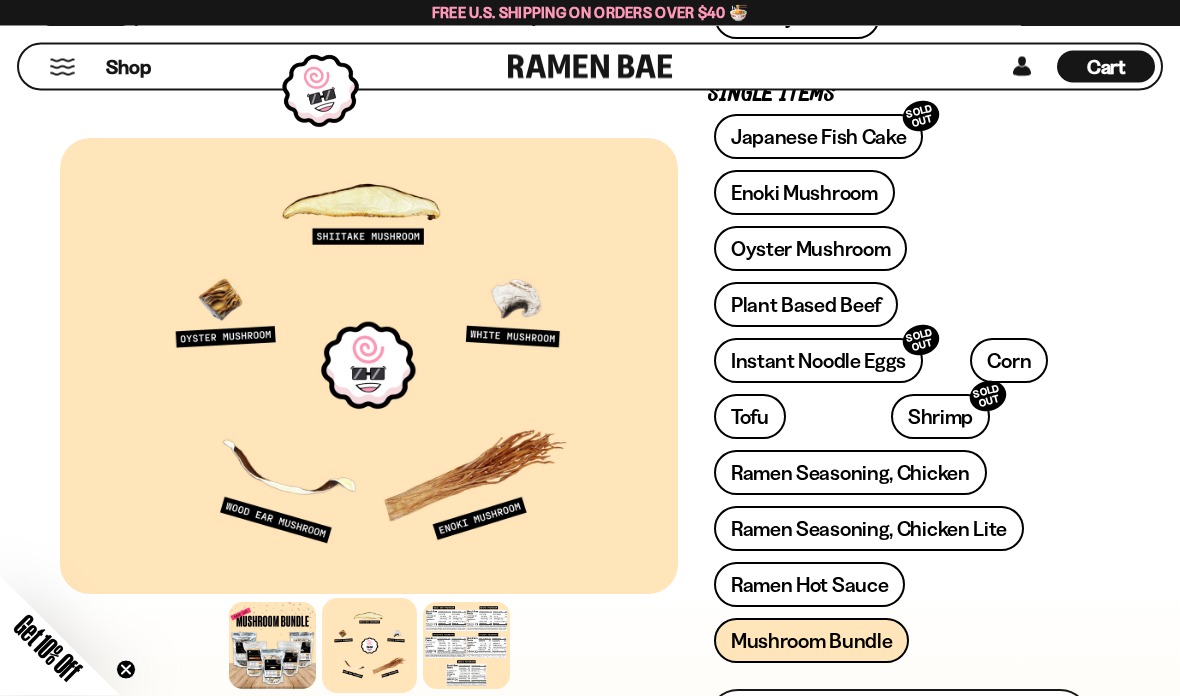 scroll, scrollTop: 605, scrollLeft: 0, axis: vertical 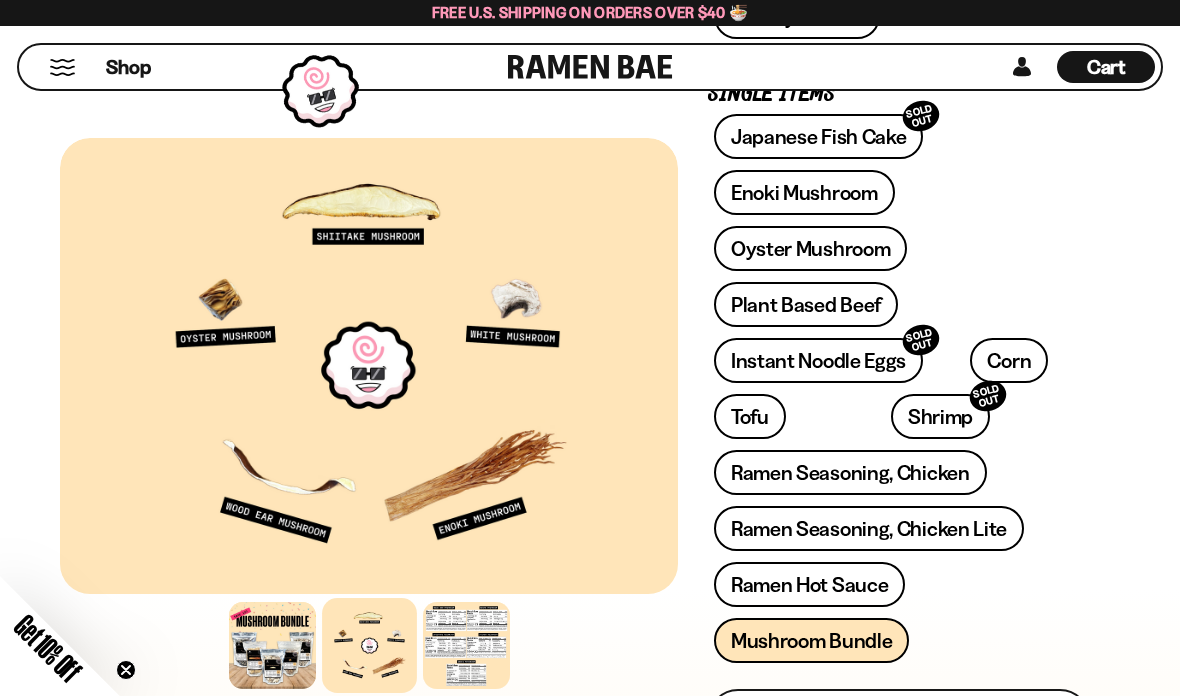 click on "Ramen Seasoning, Chicken" at bounding box center (850, 472) 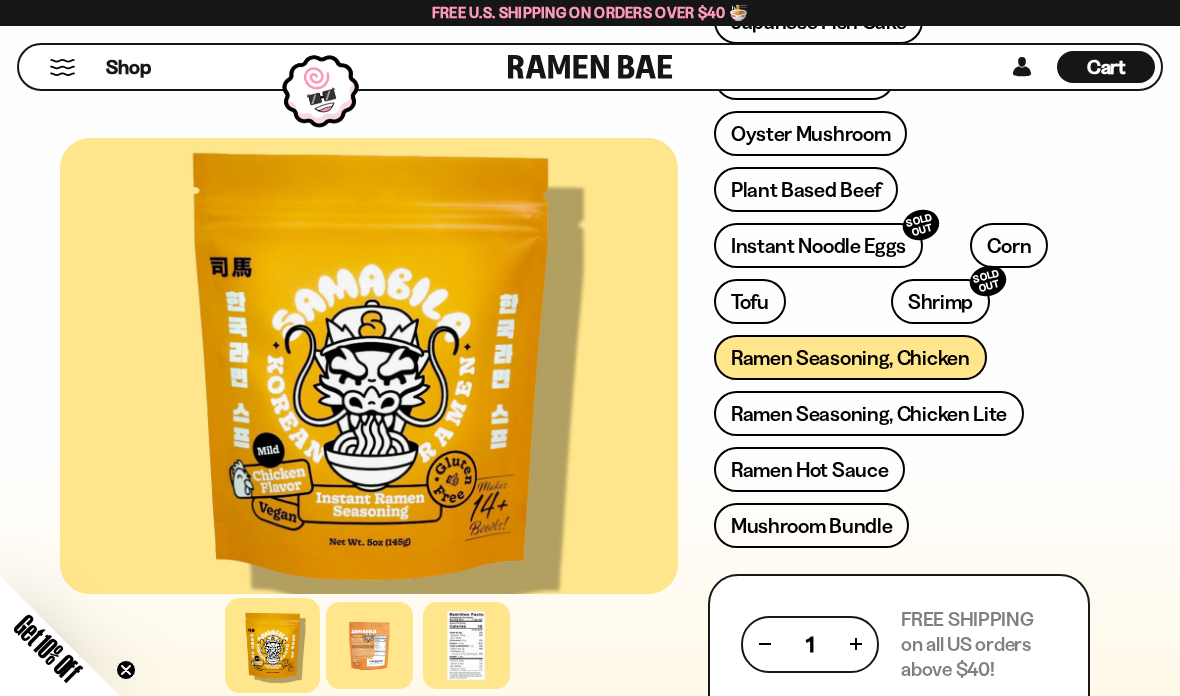 scroll, scrollTop: 803, scrollLeft: 0, axis: vertical 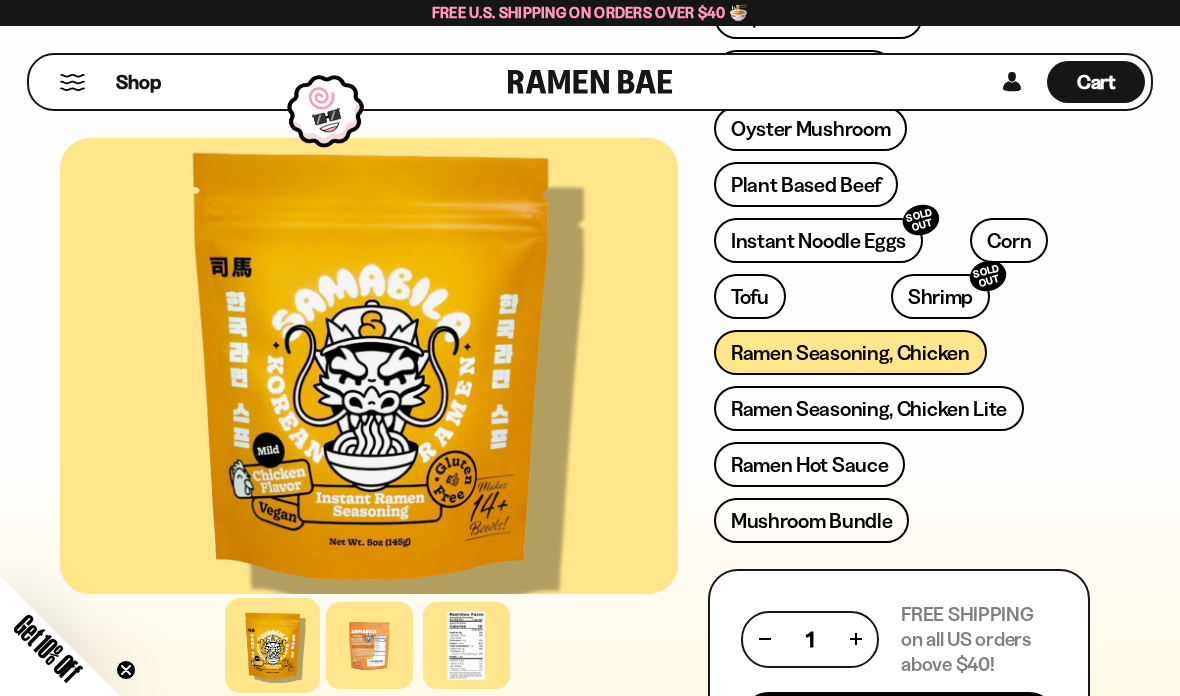 click on "Ramen Hot Sauce" at bounding box center (810, 464) 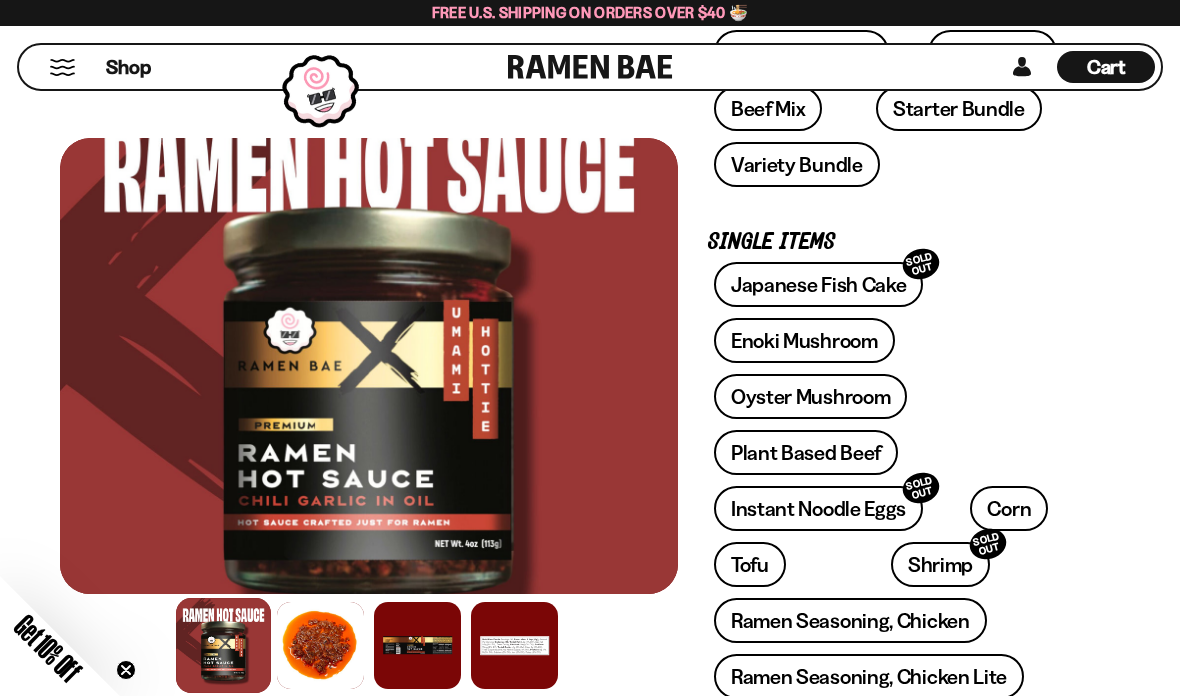 scroll, scrollTop: 492, scrollLeft: 0, axis: vertical 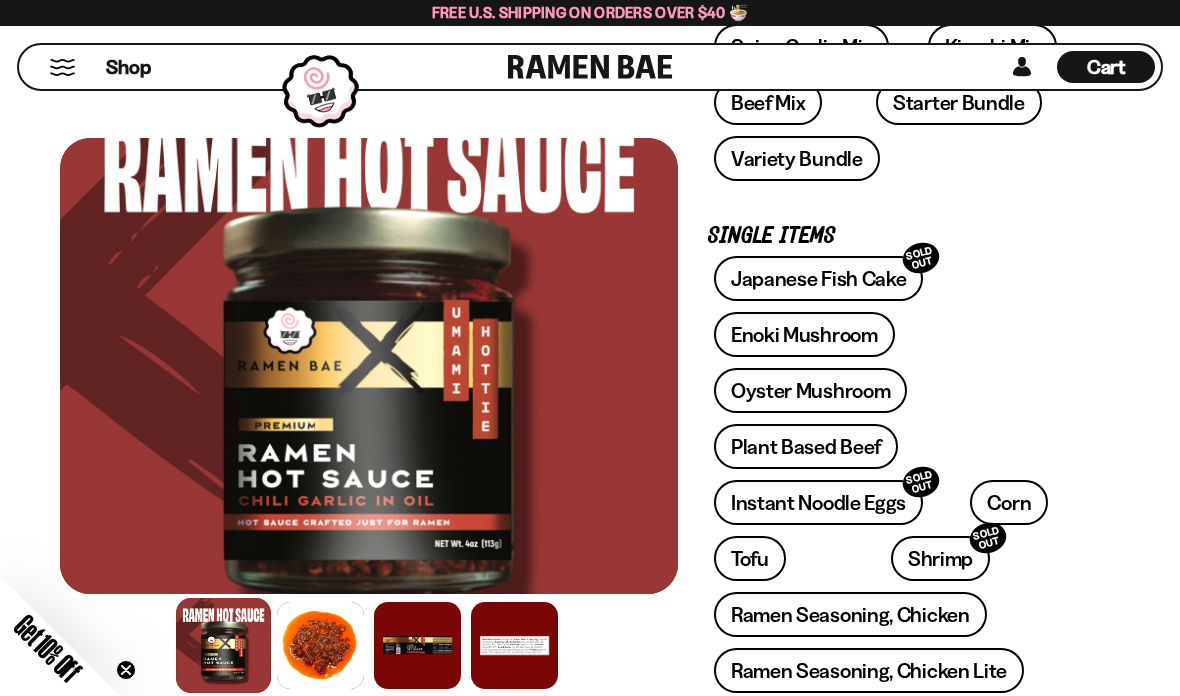 click on "Oyster Mushroom" at bounding box center (811, 390) 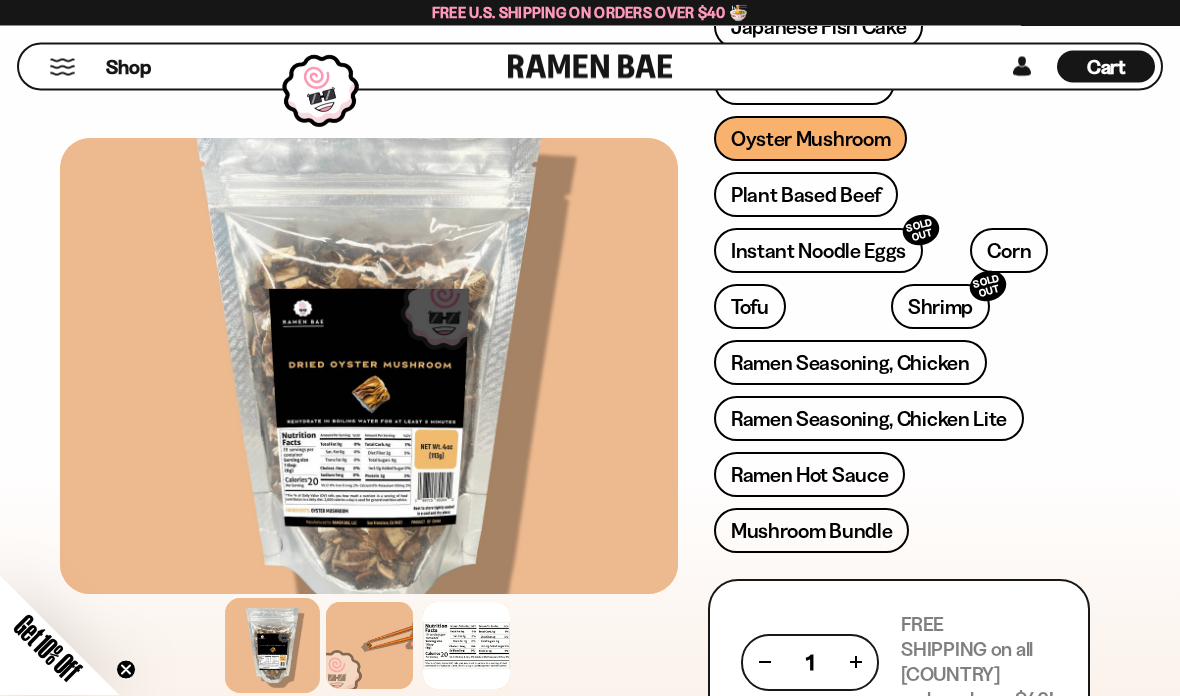 scroll, scrollTop: 747, scrollLeft: 0, axis: vertical 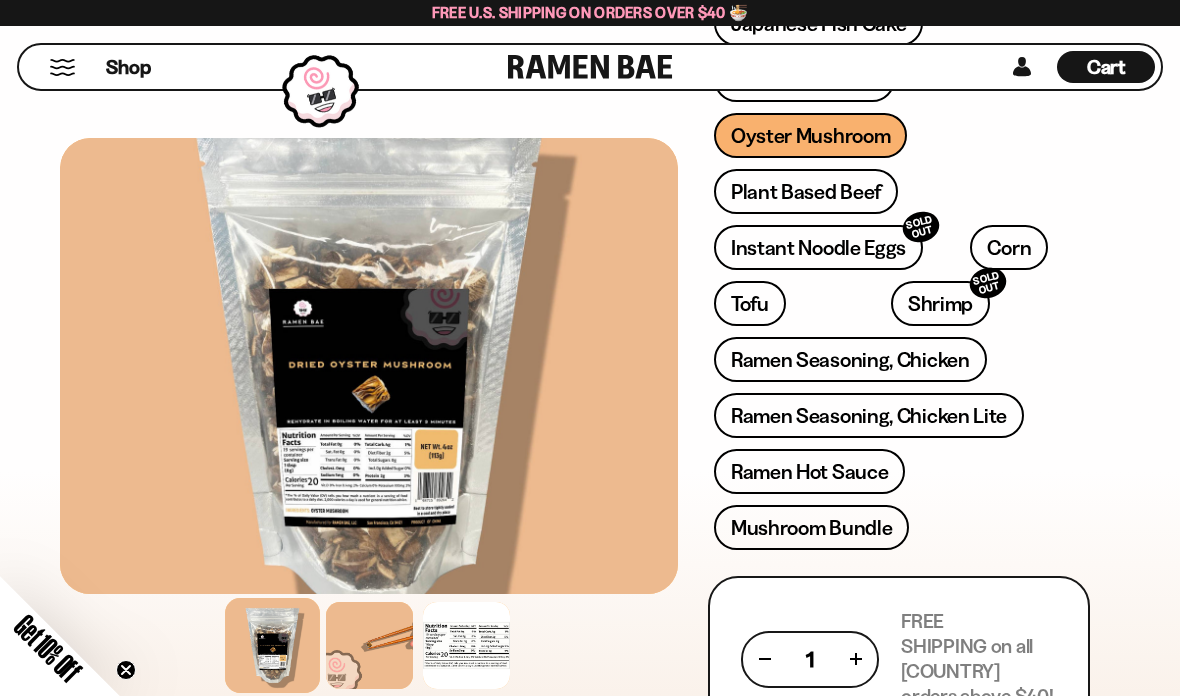 click at bounding box center (369, 645) 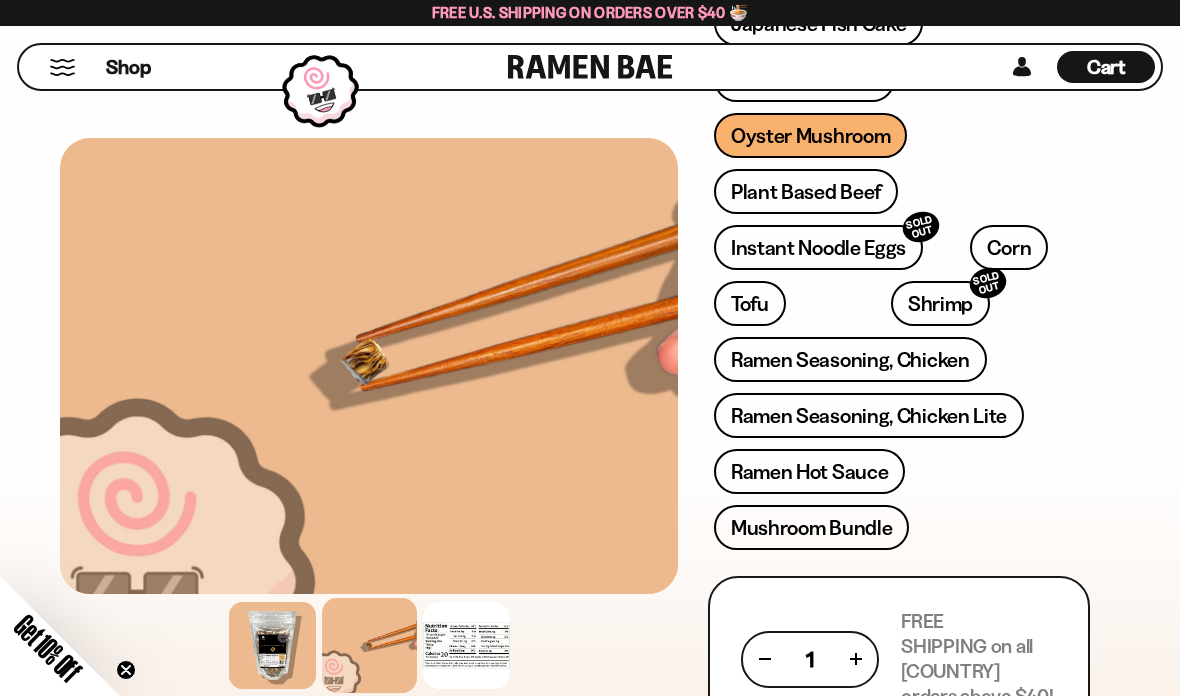click on "Ramen Seasoning, Chicken Lite" at bounding box center [869, 415] 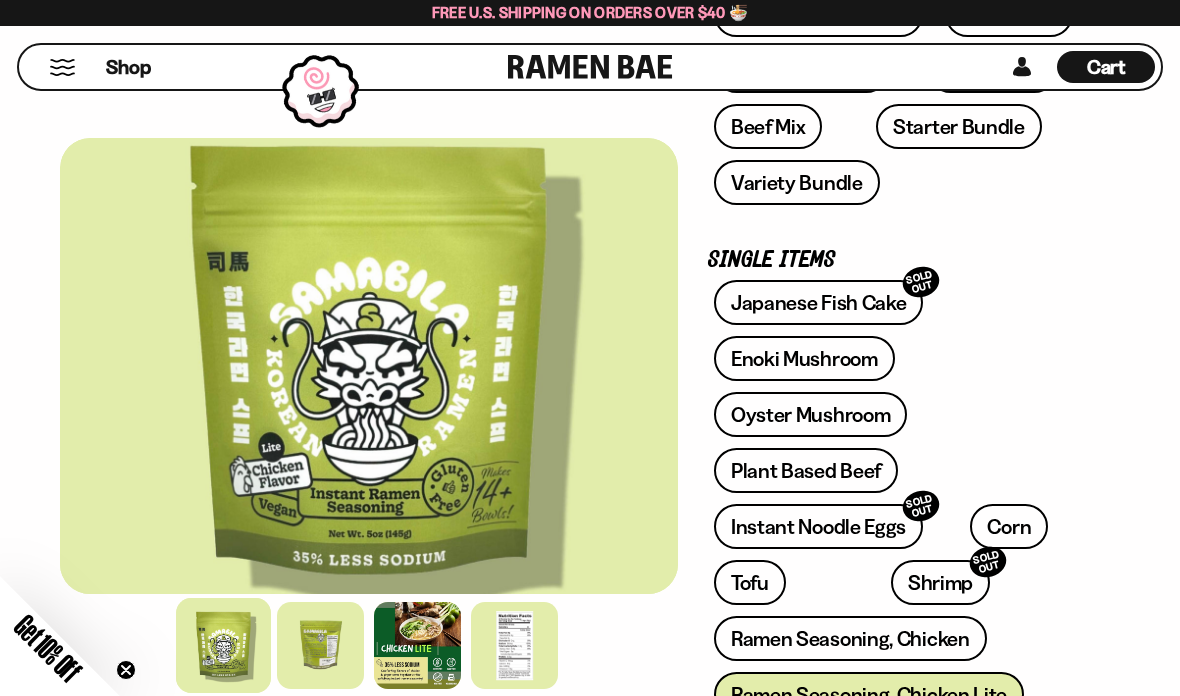 scroll, scrollTop: 514, scrollLeft: 0, axis: vertical 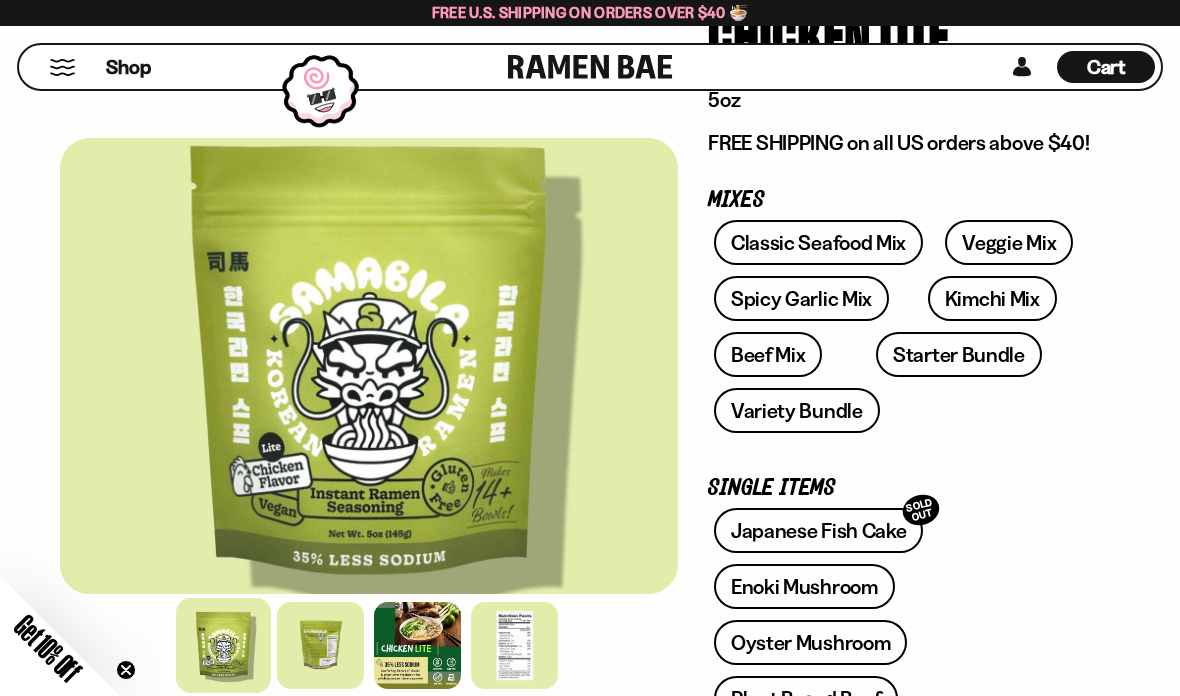 click on "Veggie Mix" at bounding box center [1009, 242] 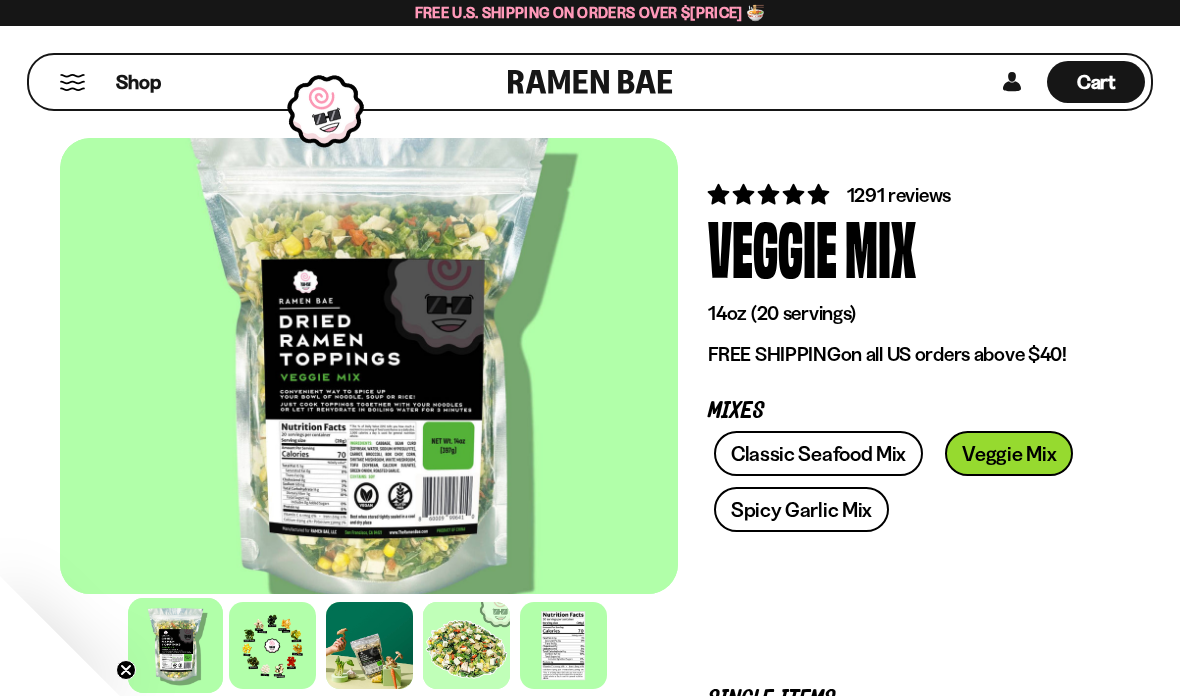 scroll, scrollTop: 0, scrollLeft: 0, axis: both 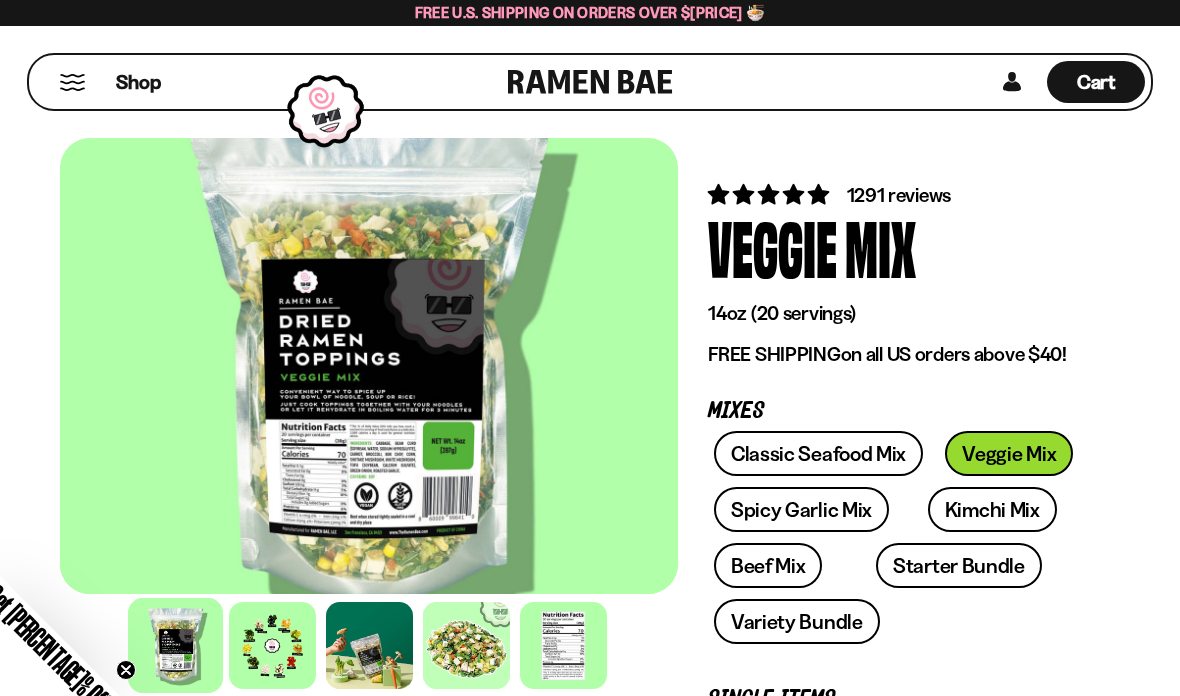 click at bounding box center [369, 366] 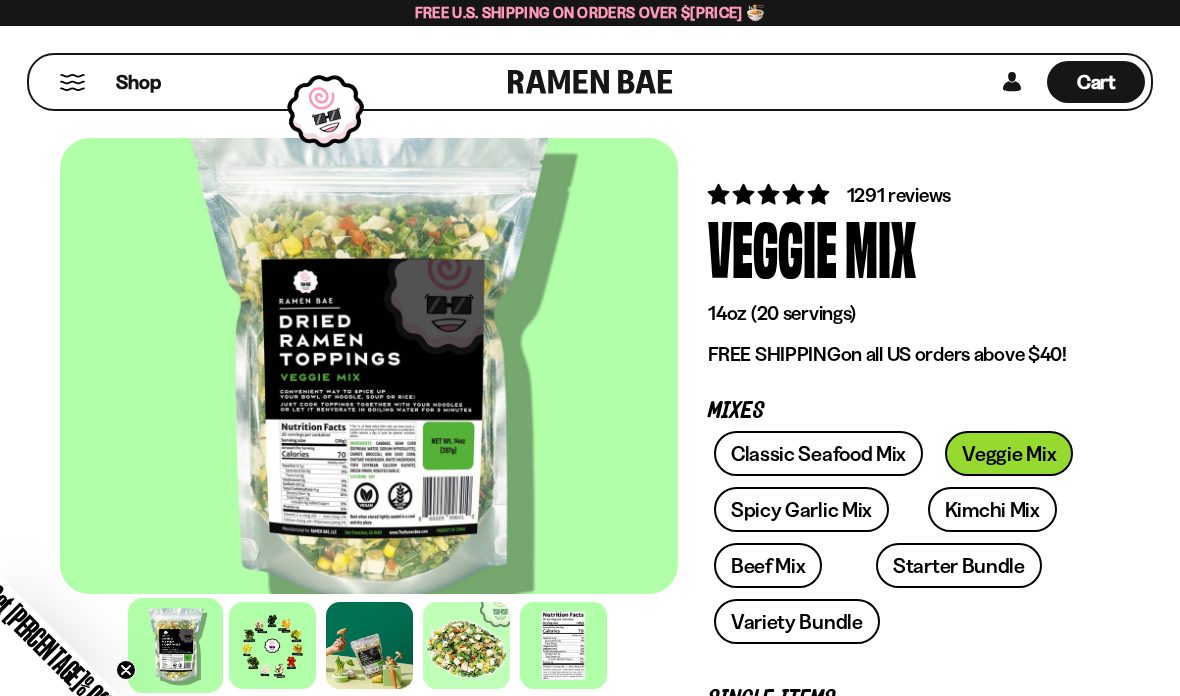click at bounding box center (563, 645) 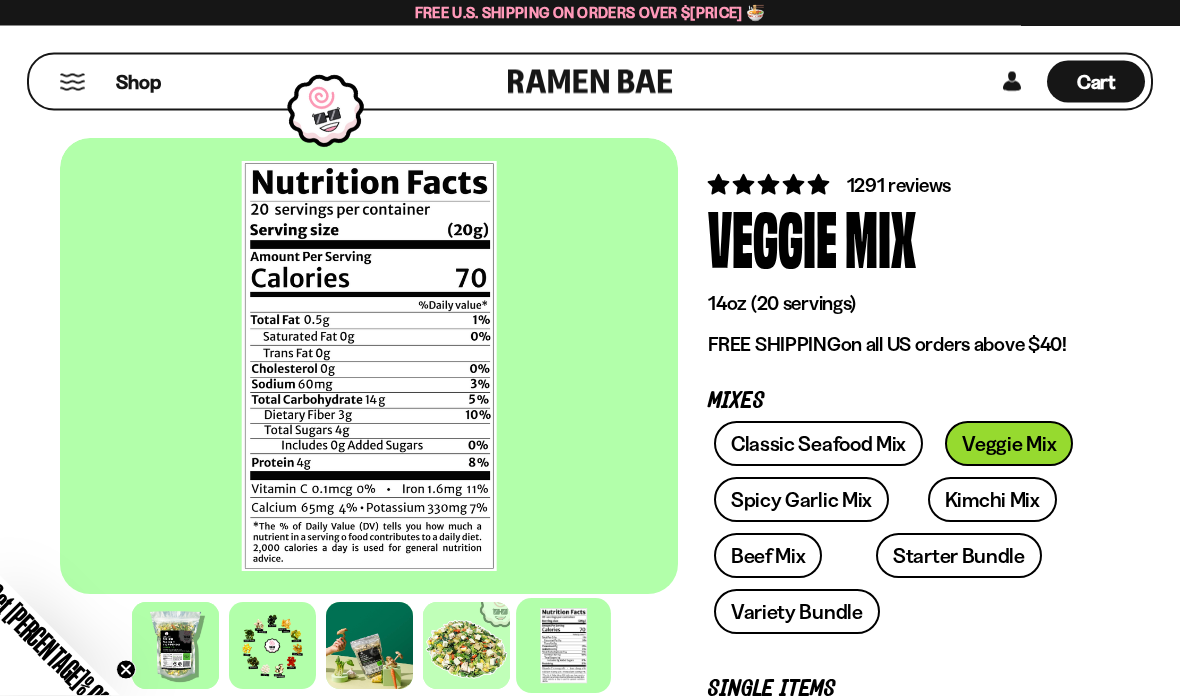 scroll, scrollTop: 4, scrollLeft: 0, axis: vertical 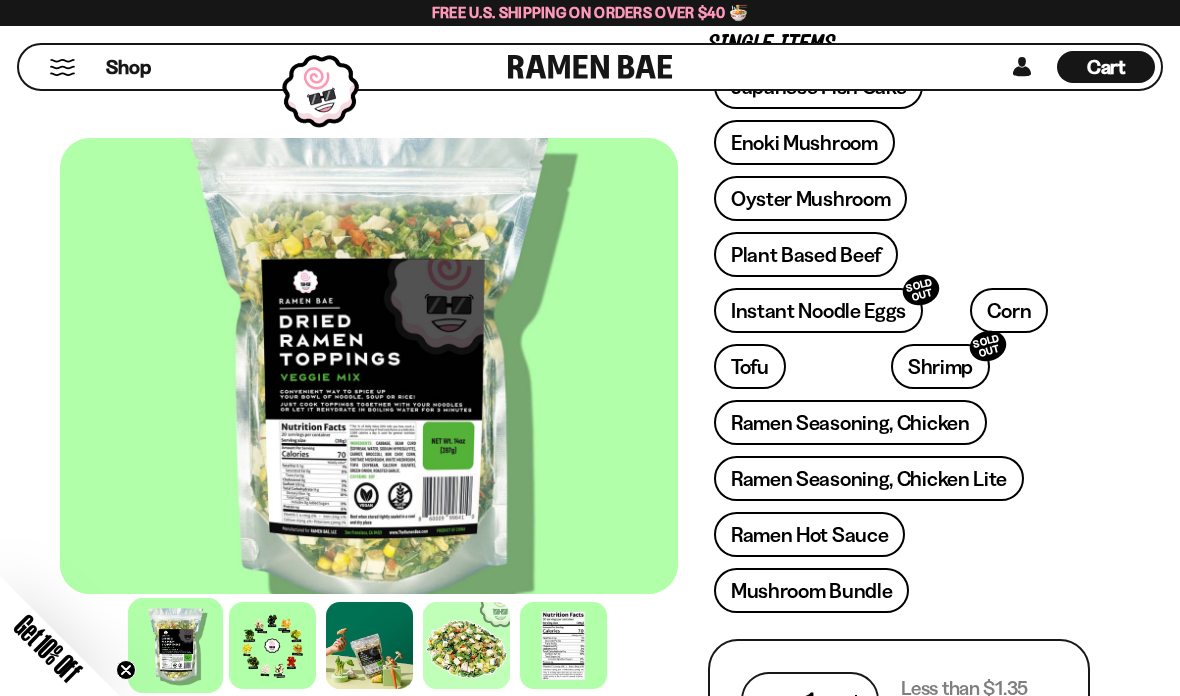 click on "Oyster Mushroom" at bounding box center [811, 198] 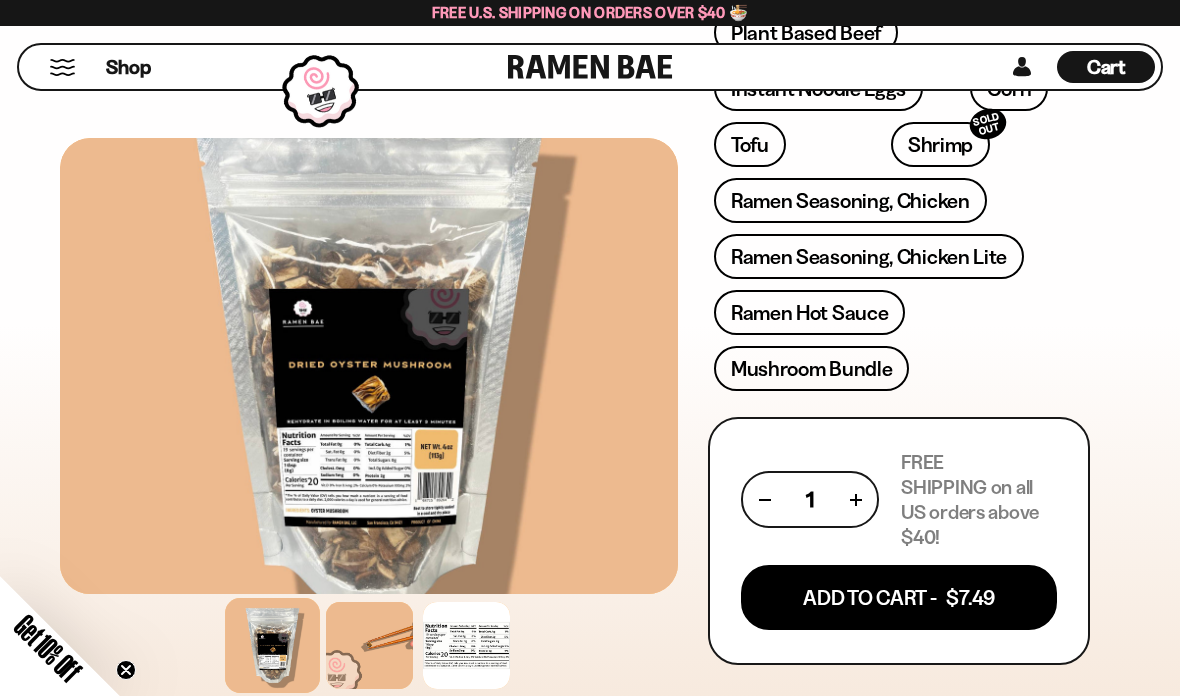 scroll, scrollTop: 881, scrollLeft: 0, axis: vertical 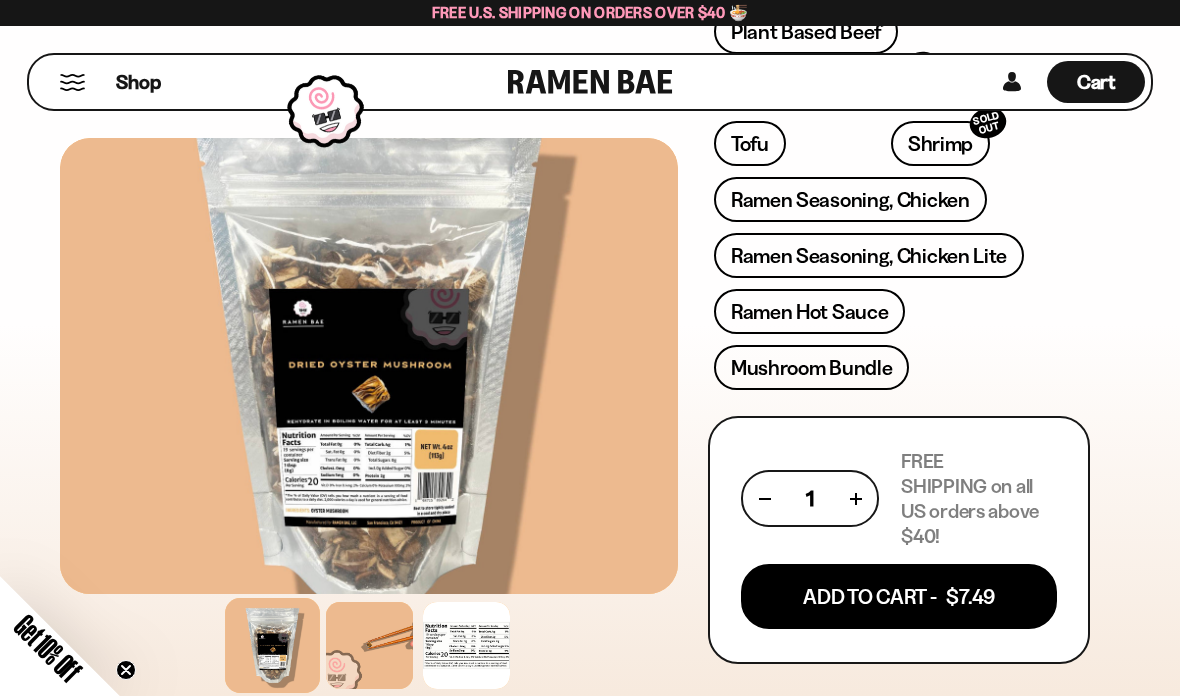 click at bounding box center (466, 645) 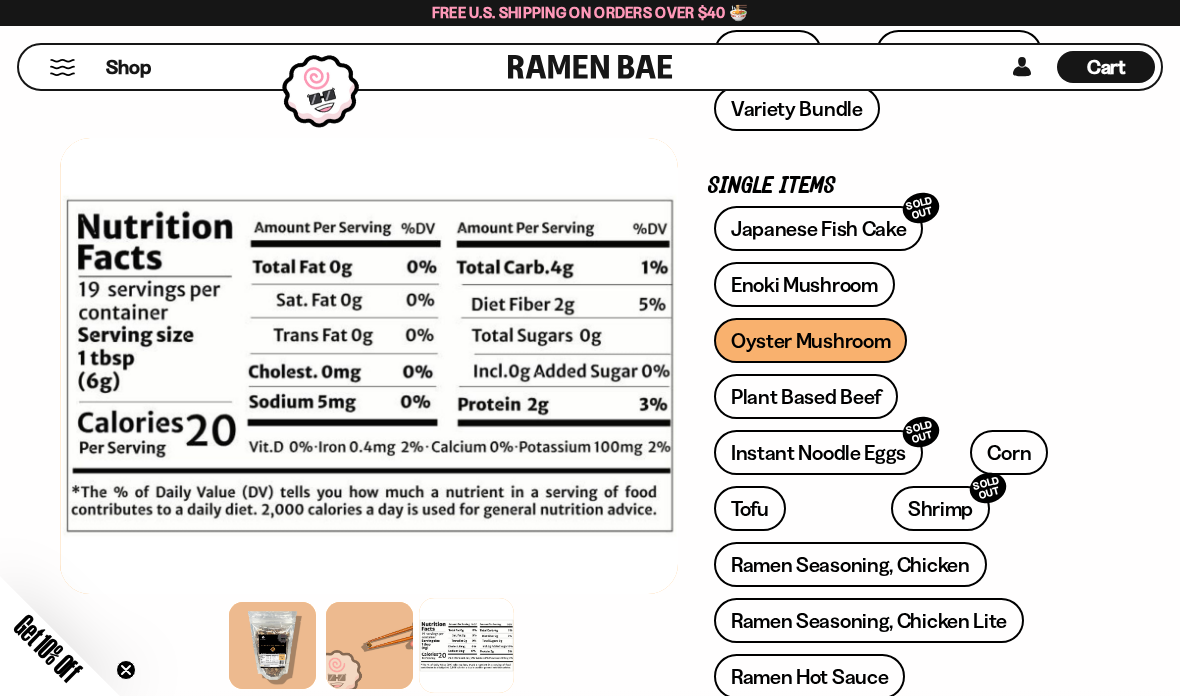 scroll, scrollTop: 515, scrollLeft: 0, axis: vertical 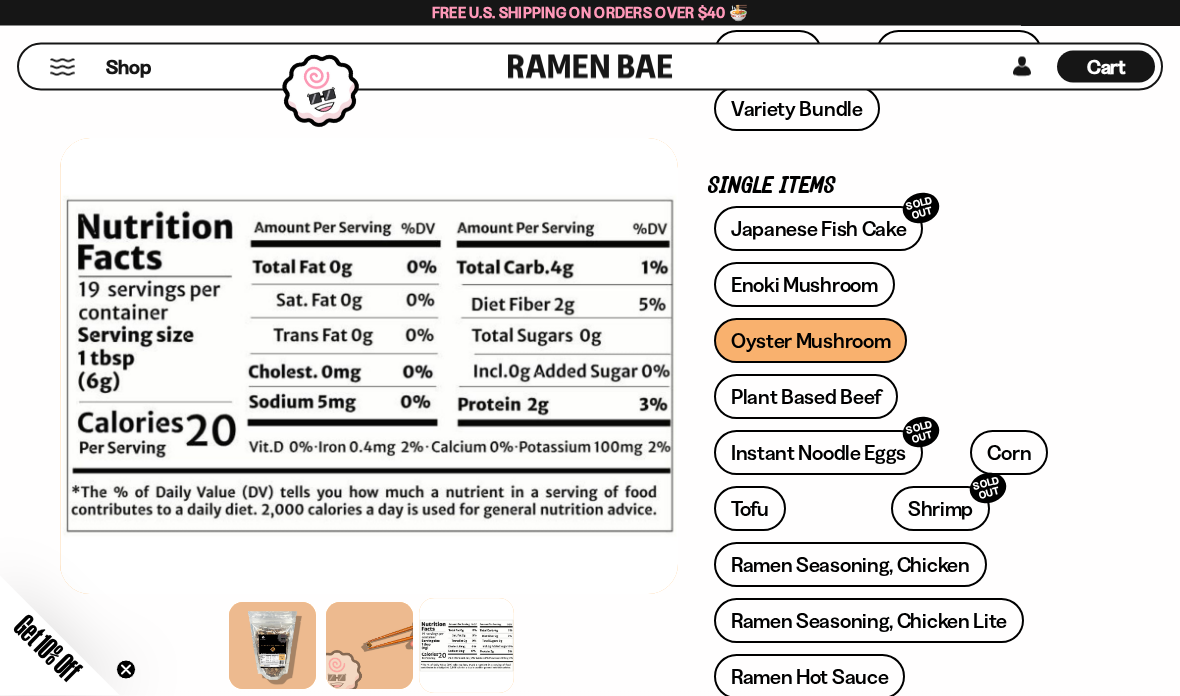 click on "Enoki Mushroom" at bounding box center (804, 285) 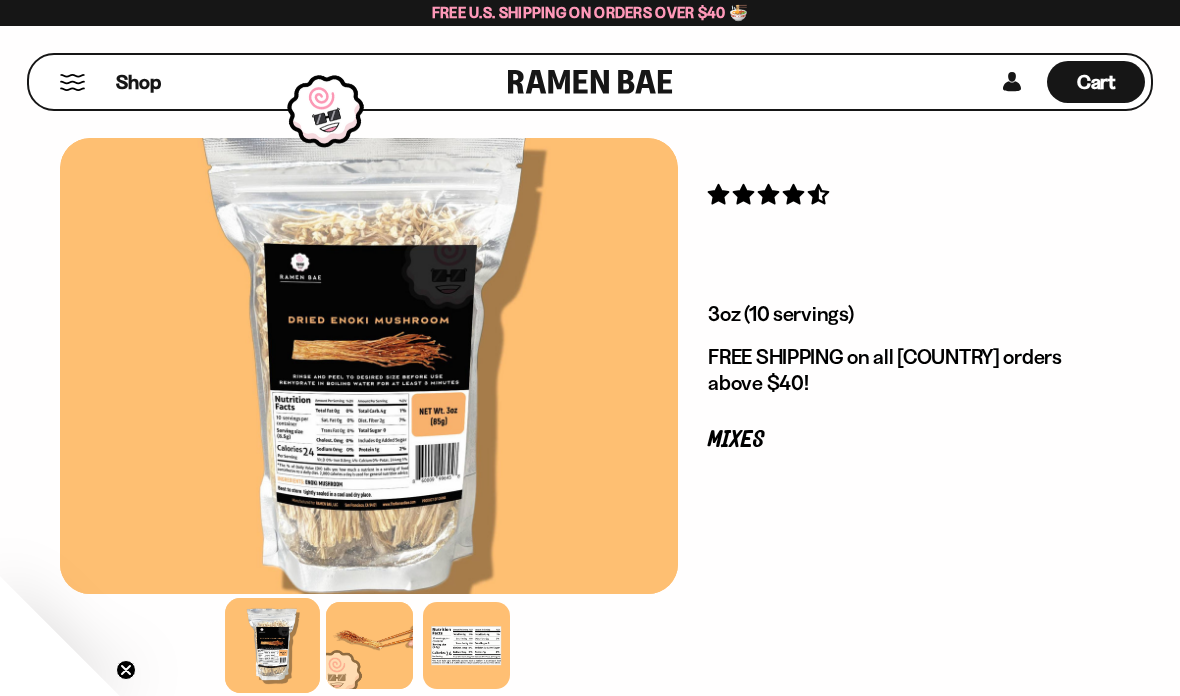 scroll, scrollTop: 0, scrollLeft: 0, axis: both 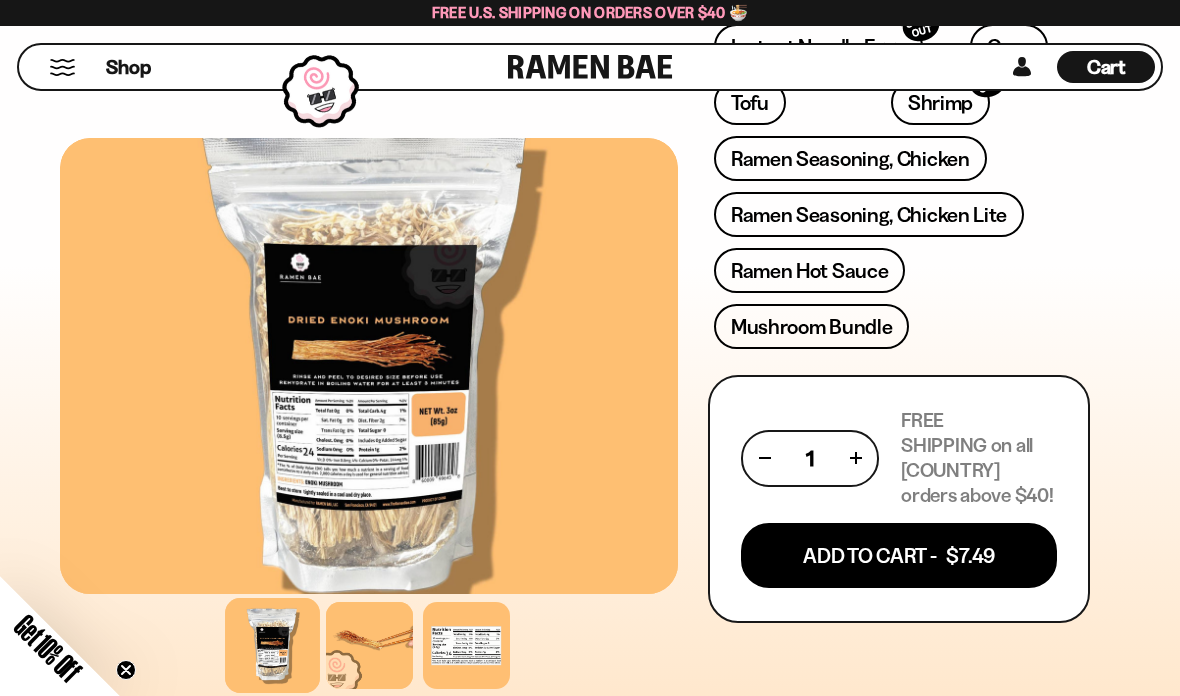 click on "Mushroom Bundle" at bounding box center (812, 326) 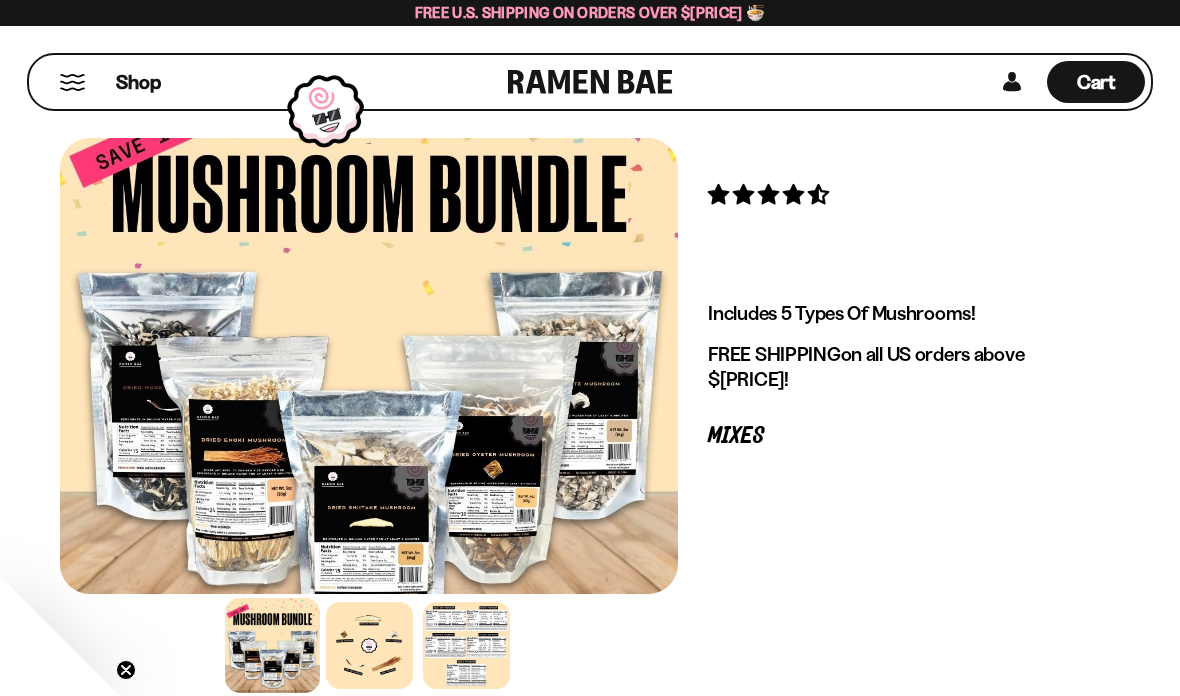 scroll, scrollTop: 0, scrollLeft: 0, axis: both 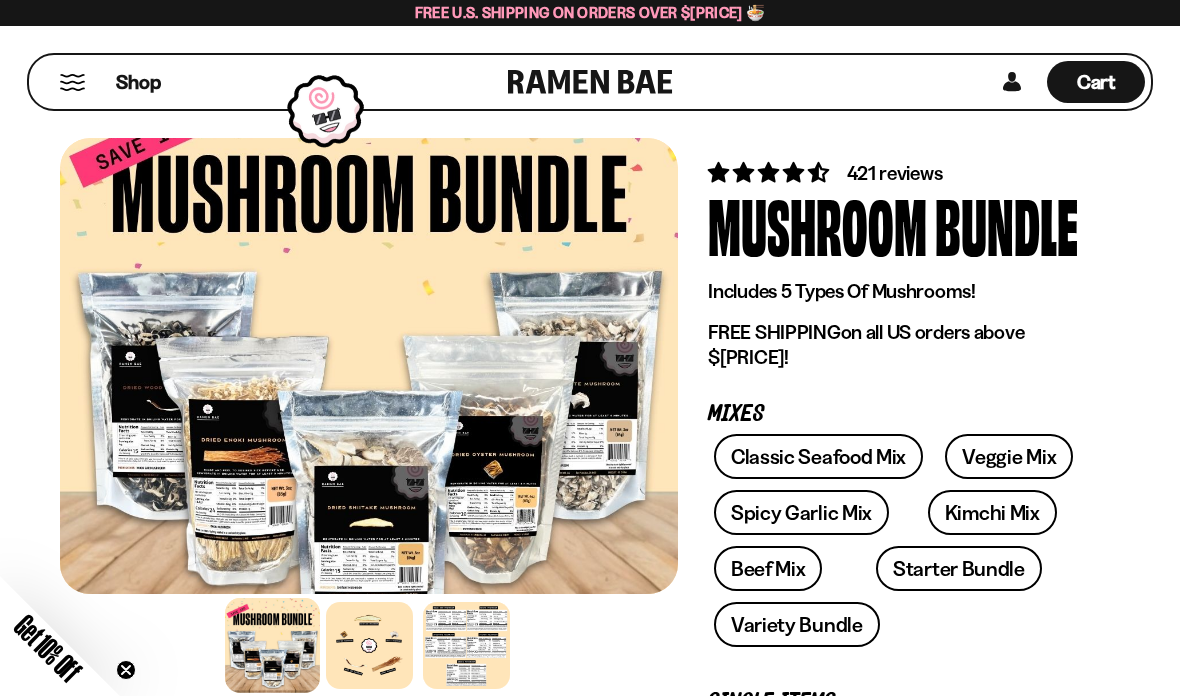 click at bounding box center (369, 645) 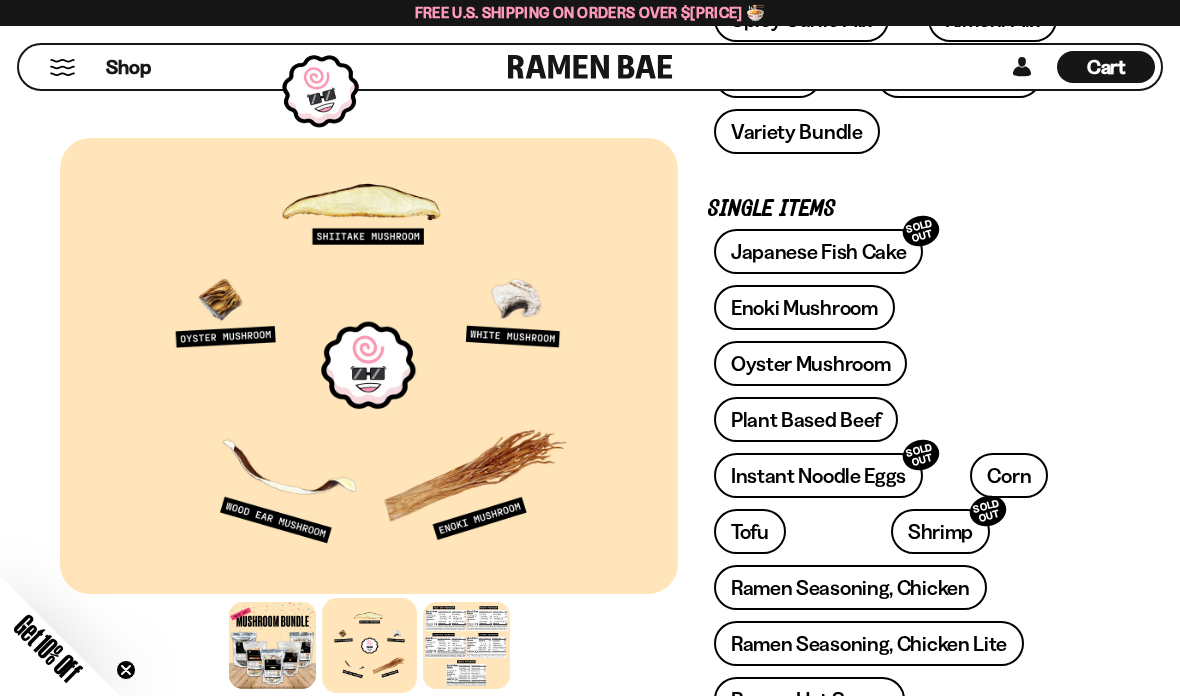 scroll, scrollTop: 518, scrollLeft: 0, axis: vertical 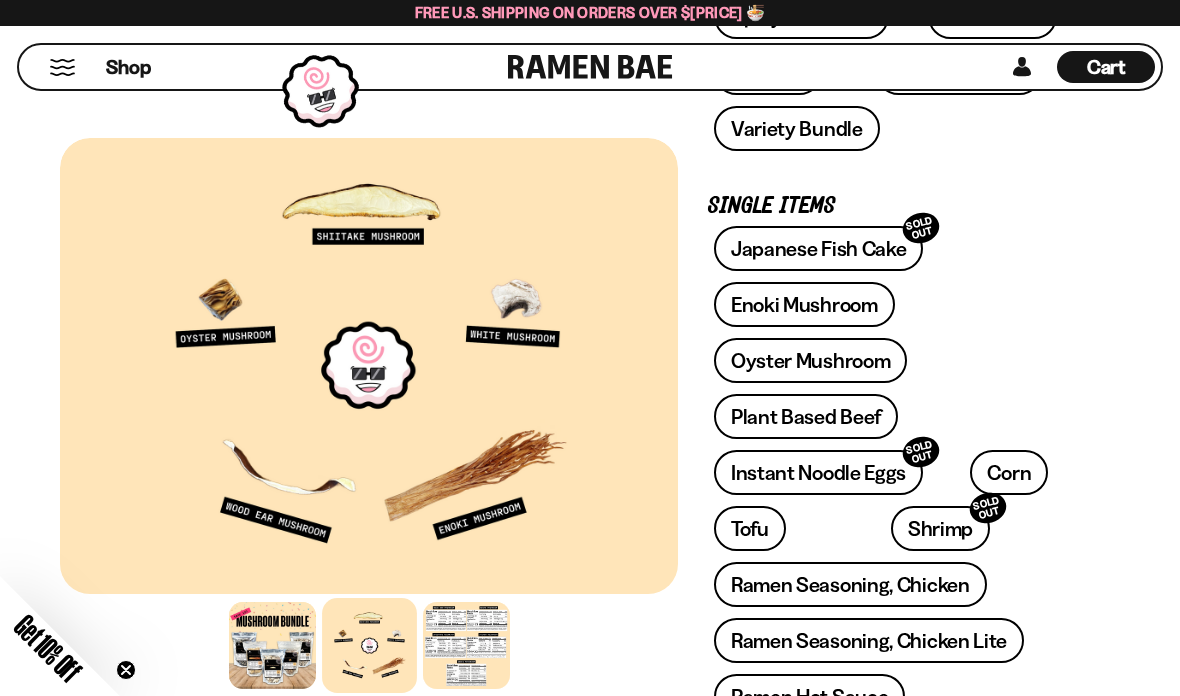 click on "Oyster Mushroom" at bounding box center [811, 360] 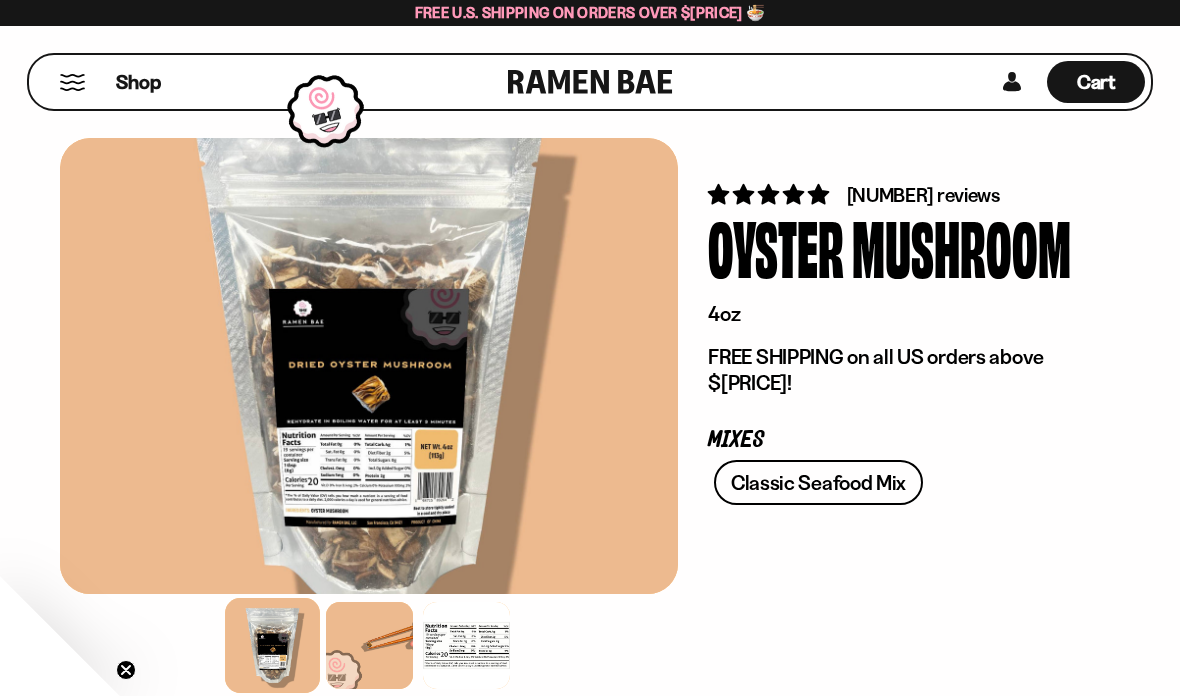 scroll, scrollTop: 0, scrollLeft: 0, axis: both 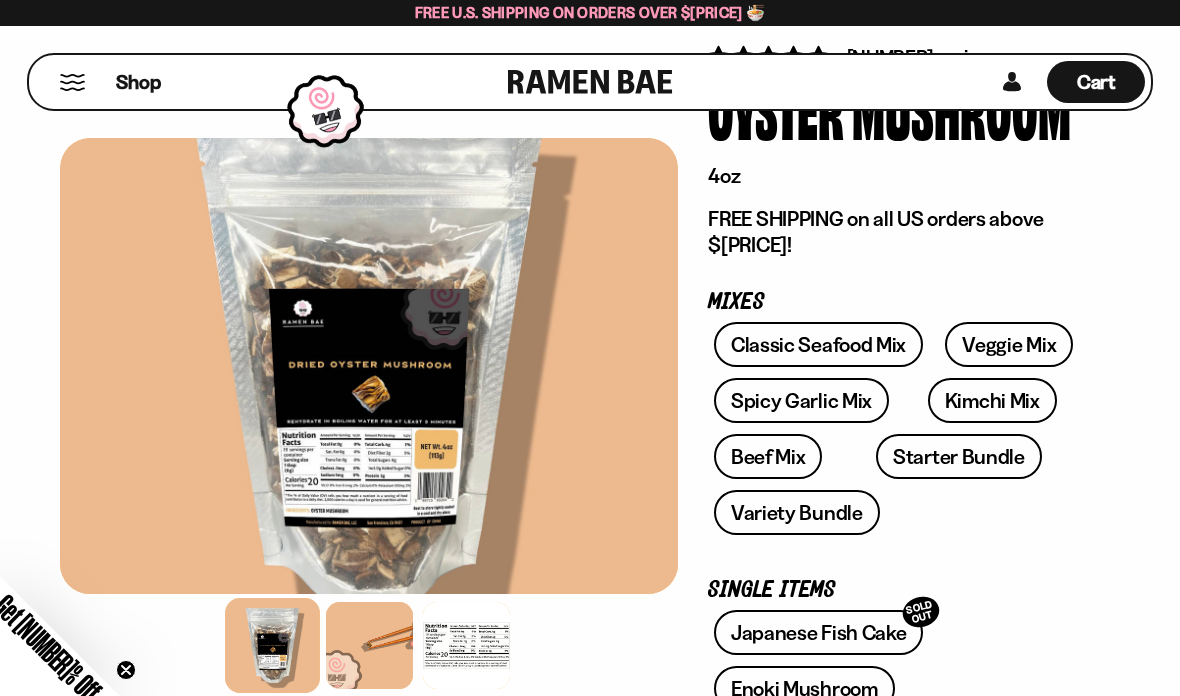 click on "Enoki Mushroom" at bounding box center [804, 688] 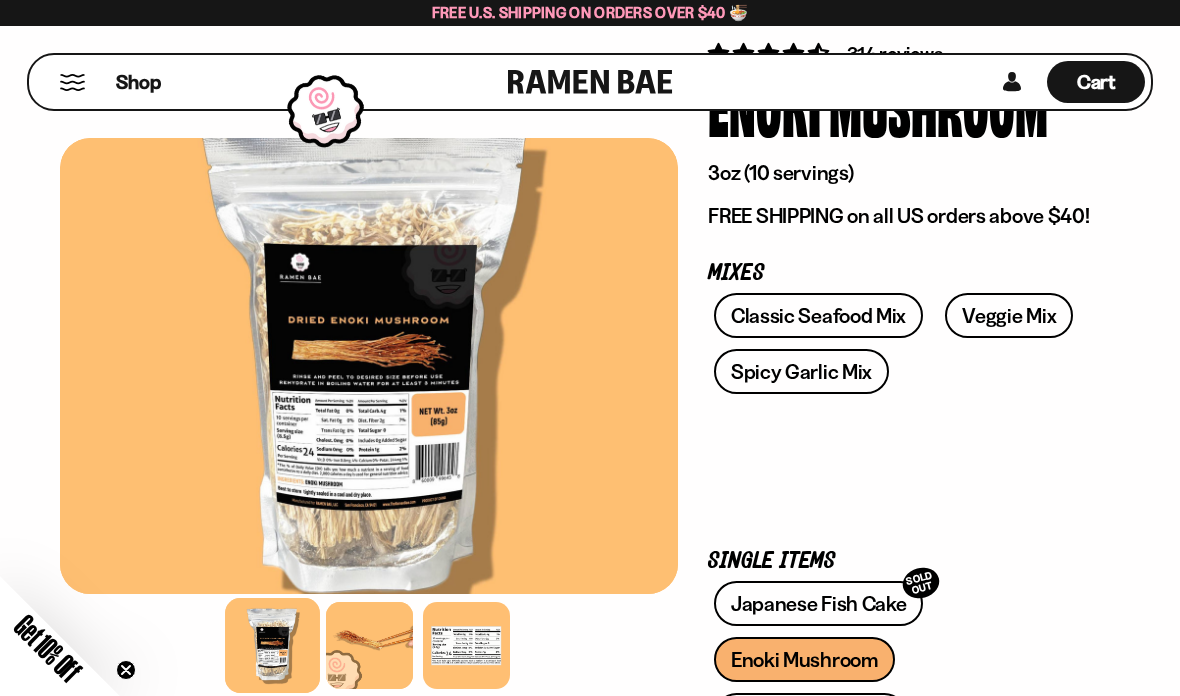 scroll, scrollTop: 137, scrollLeft: 0, axis: vertical 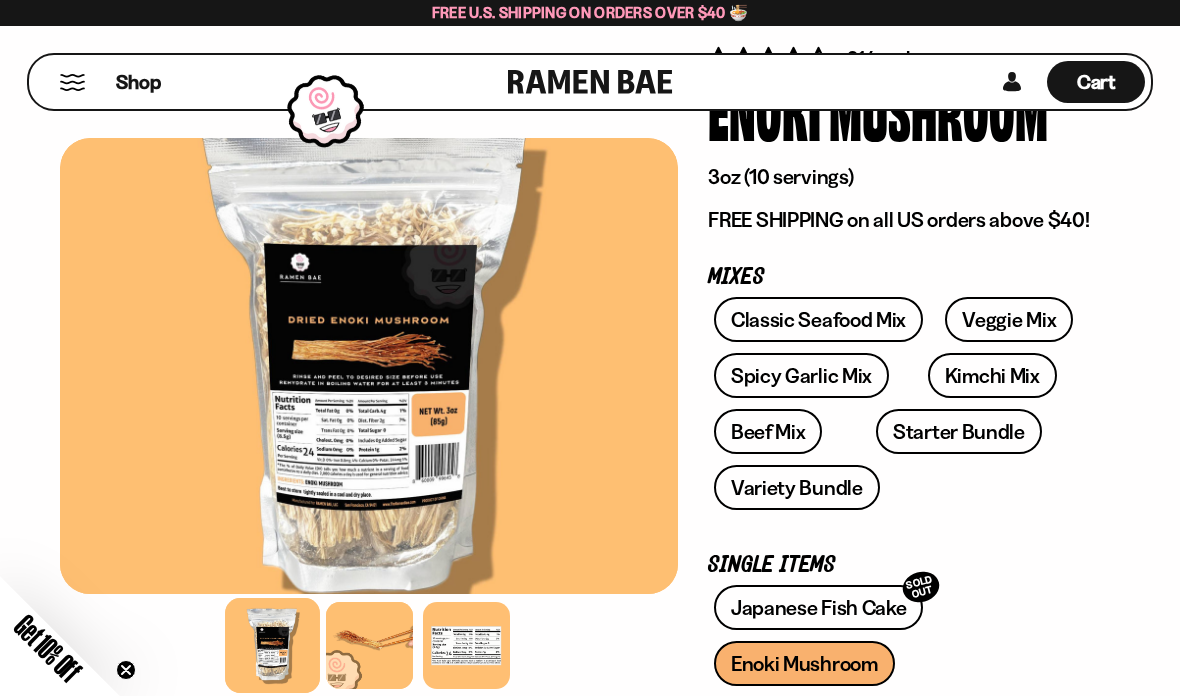 click at bounding box center [369, 645] 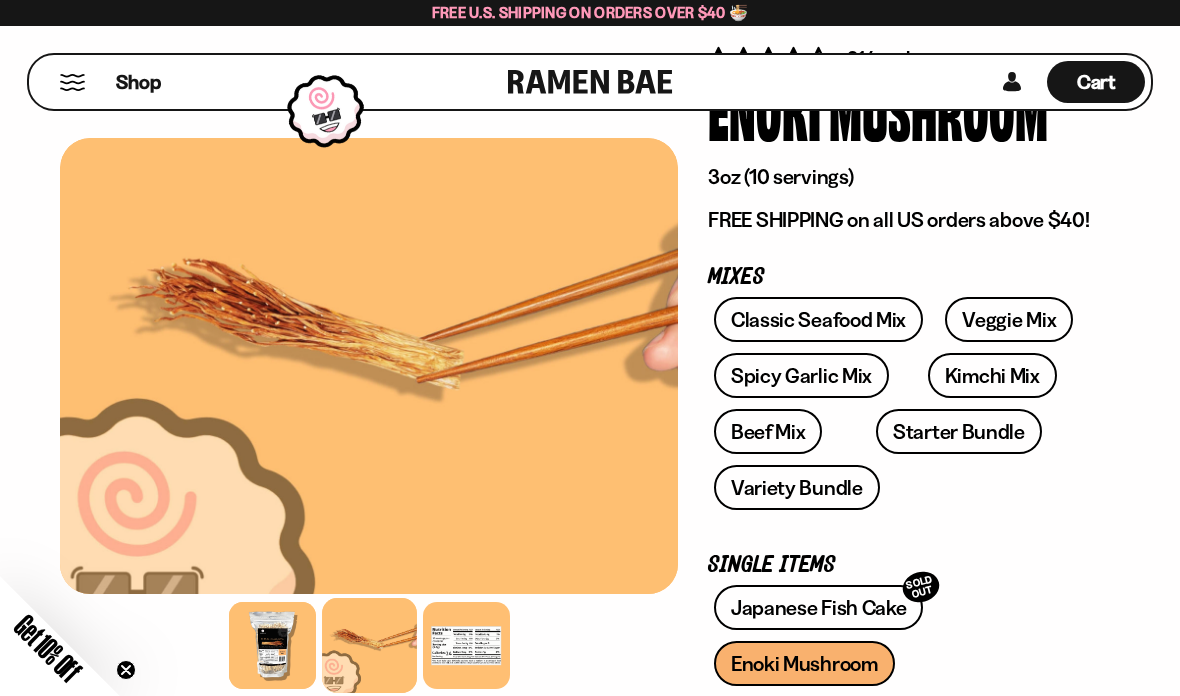click at bounding box center (369, 366) 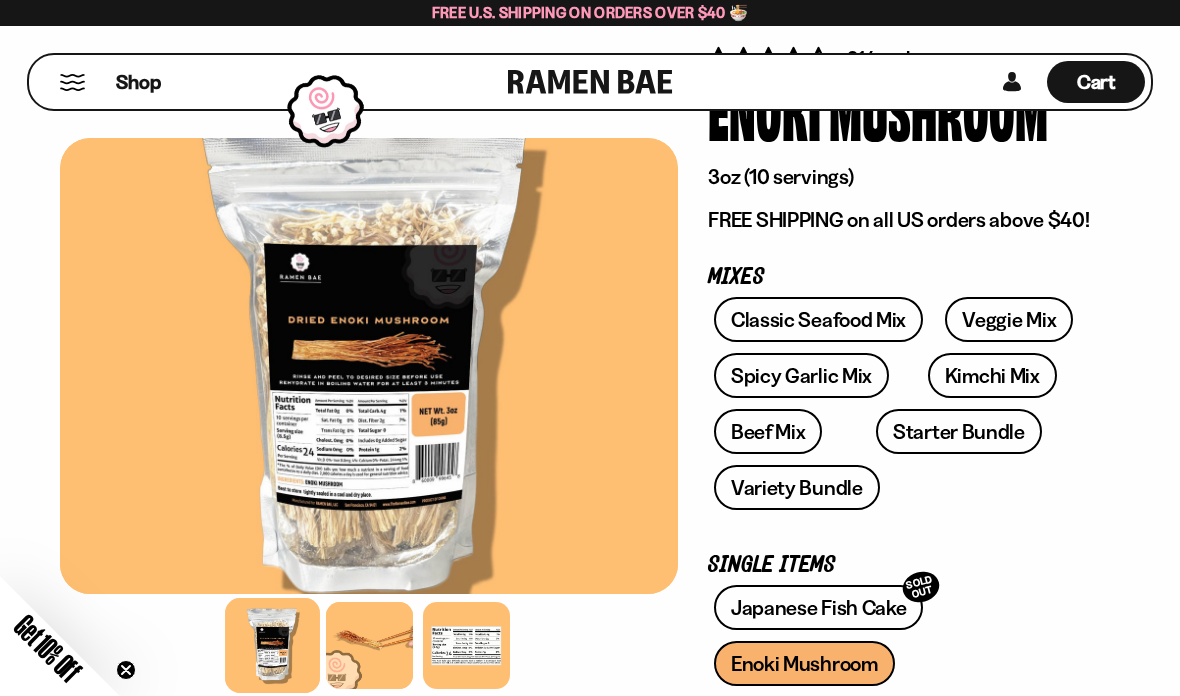 click at bounding box center (466, 645) 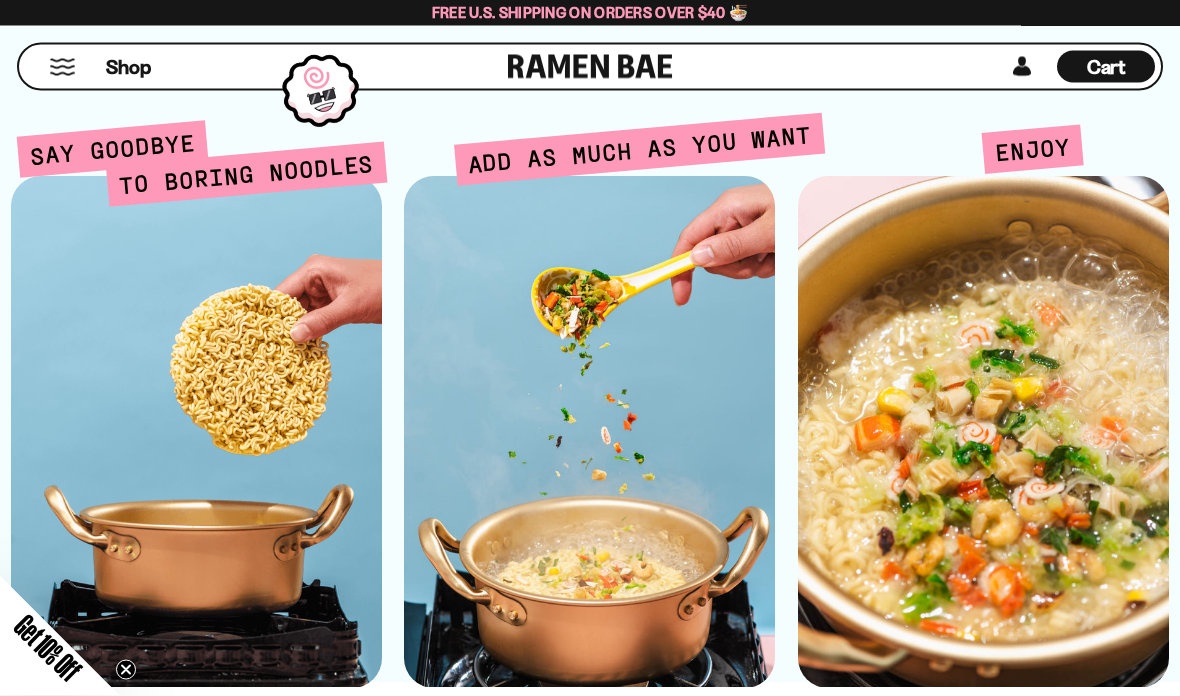 scroll, scrollTop: 4983, scrollLeft: 0, axis: vertical 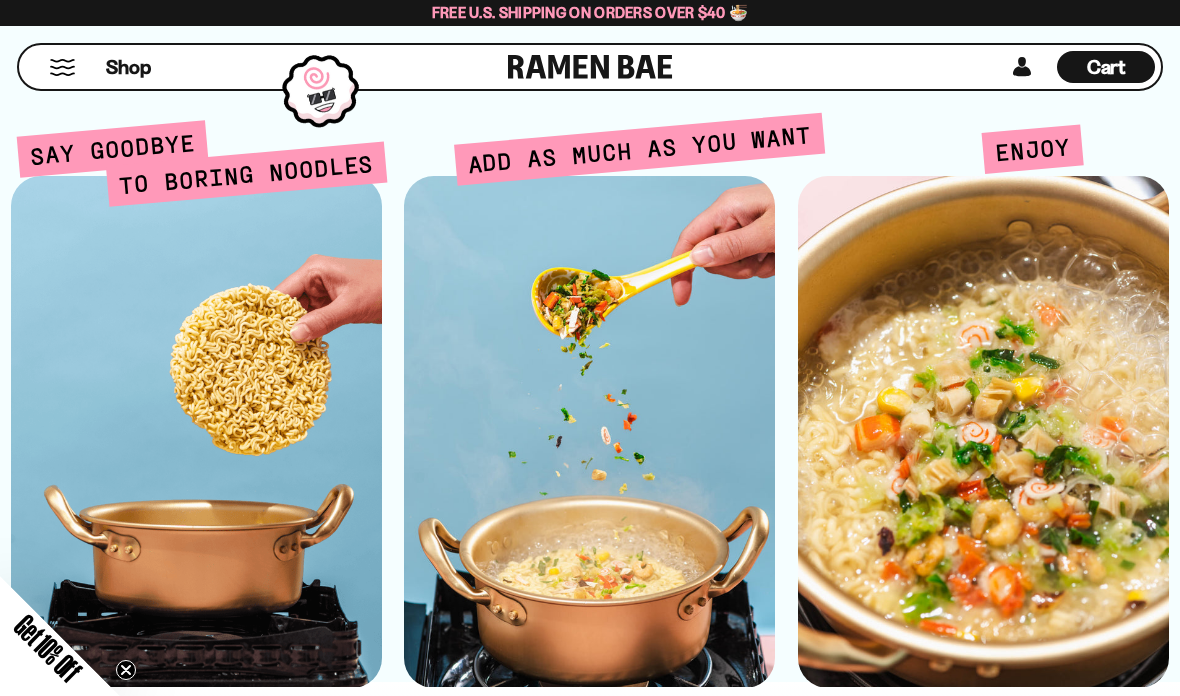 click at bounding box center (196, 432) 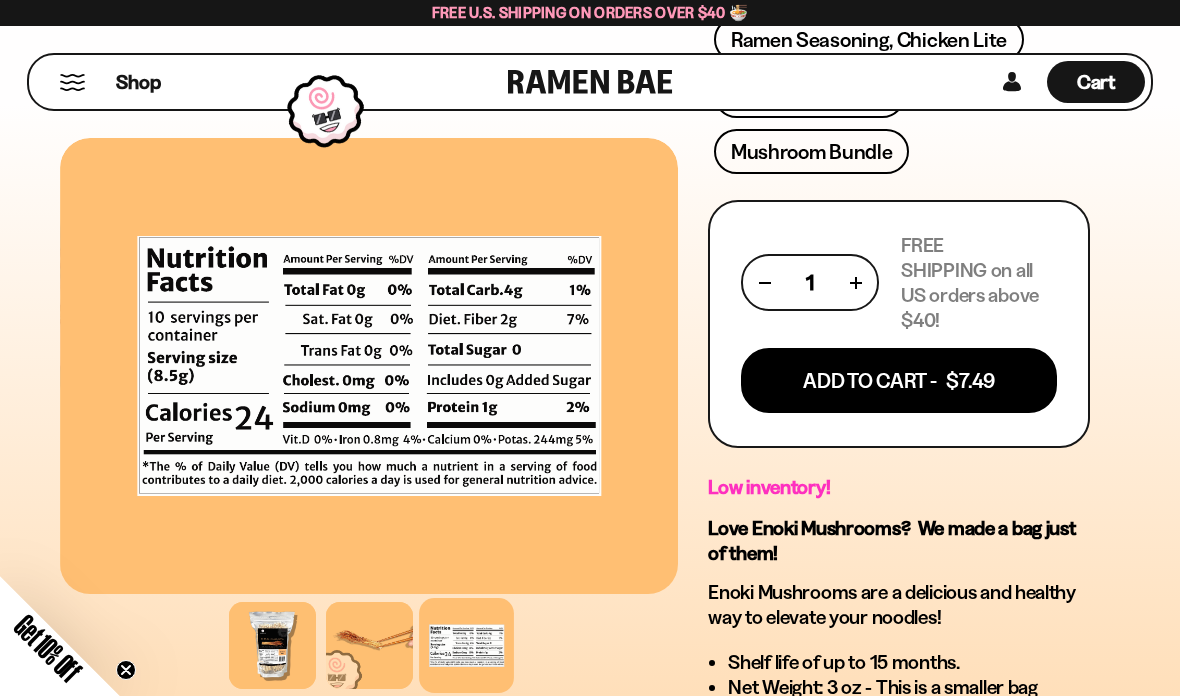 scroll, scrollTop: 1093, scrollLeft: 0, axis: vertical 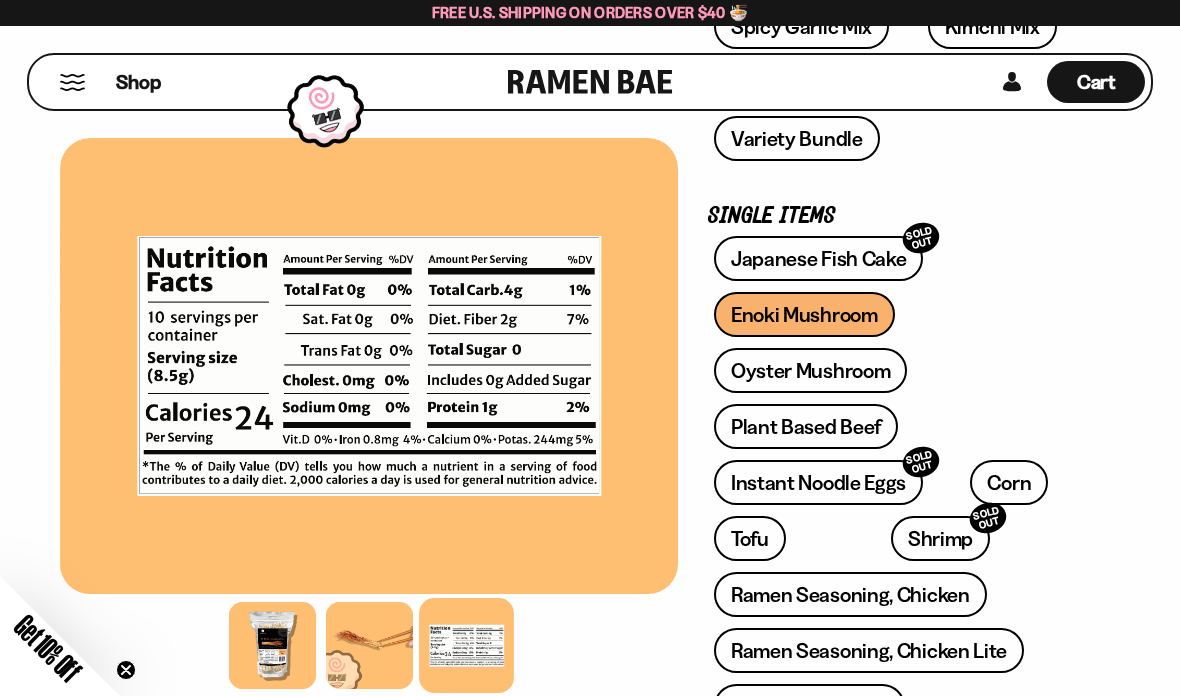 click on "Oyster Mushroom" at bounding box center [811, 370] 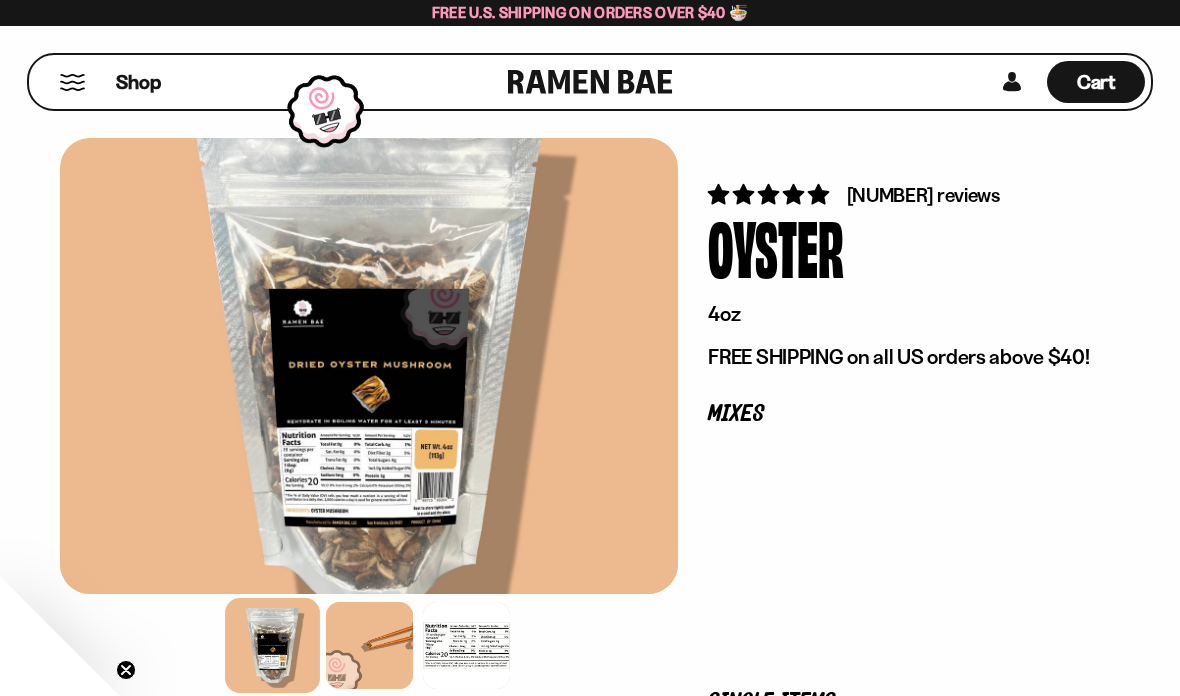 scroll, scrollTop: 0, scrollLeft: 0, axis: both 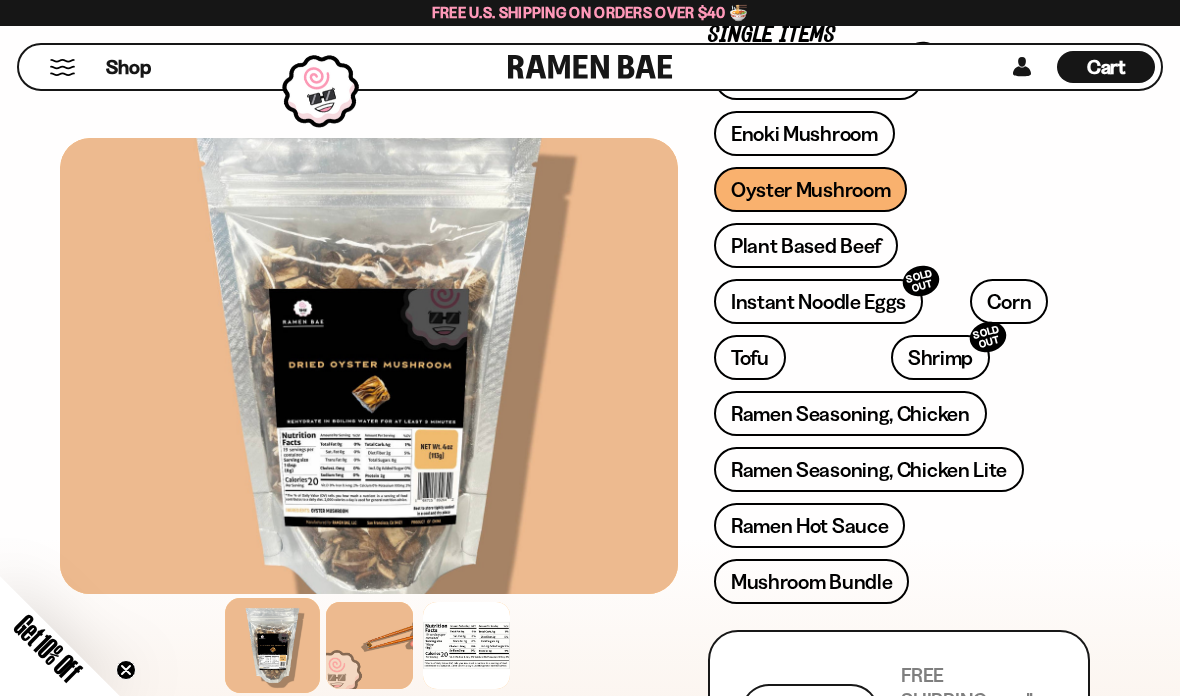 click at bounding box center (369, 645) 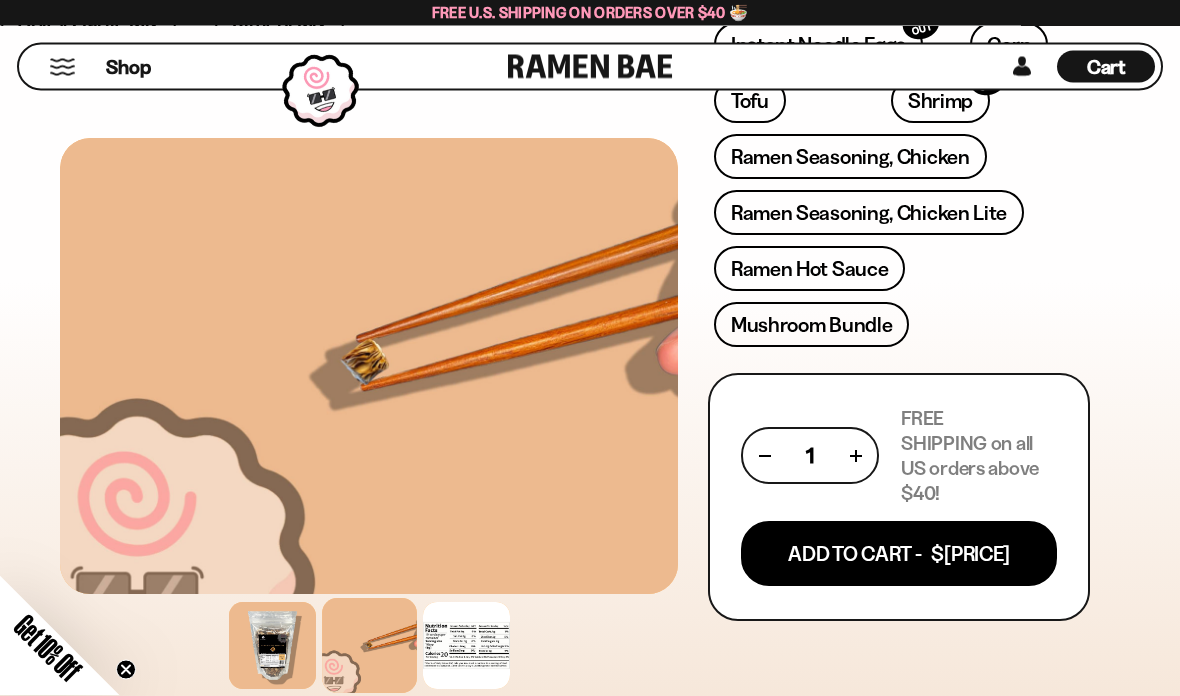 scroll, scrollTop: 922, scrollLeft: 0, axis: vertical 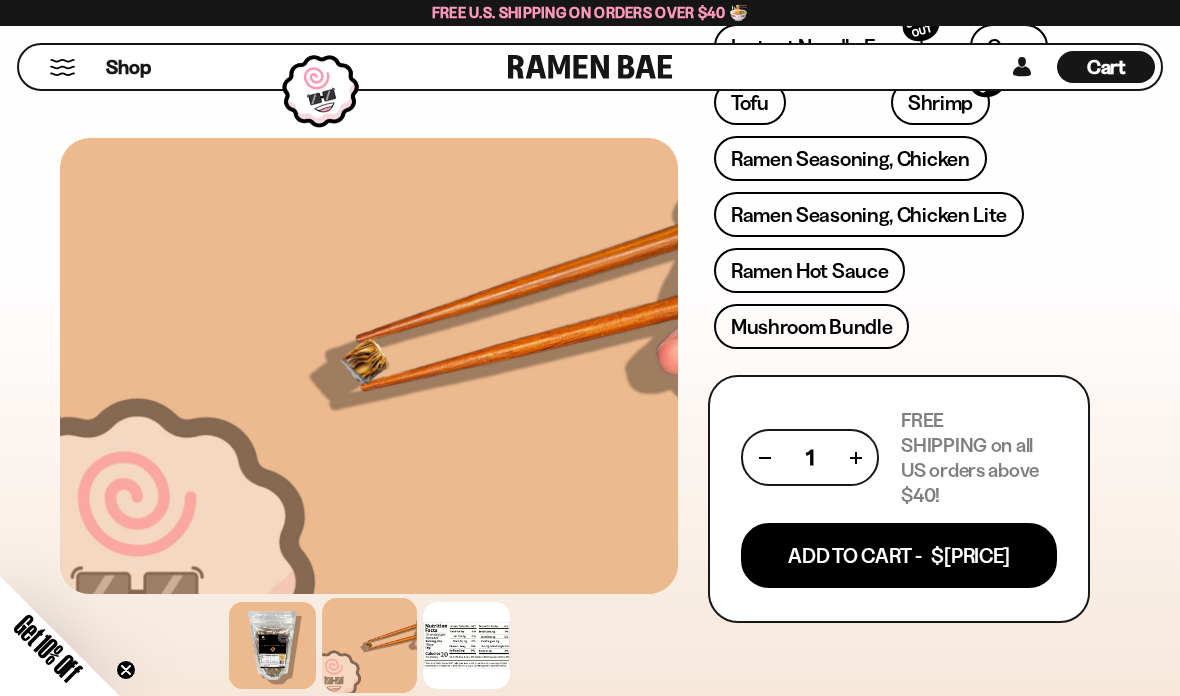click at bounding box center (272, 645) 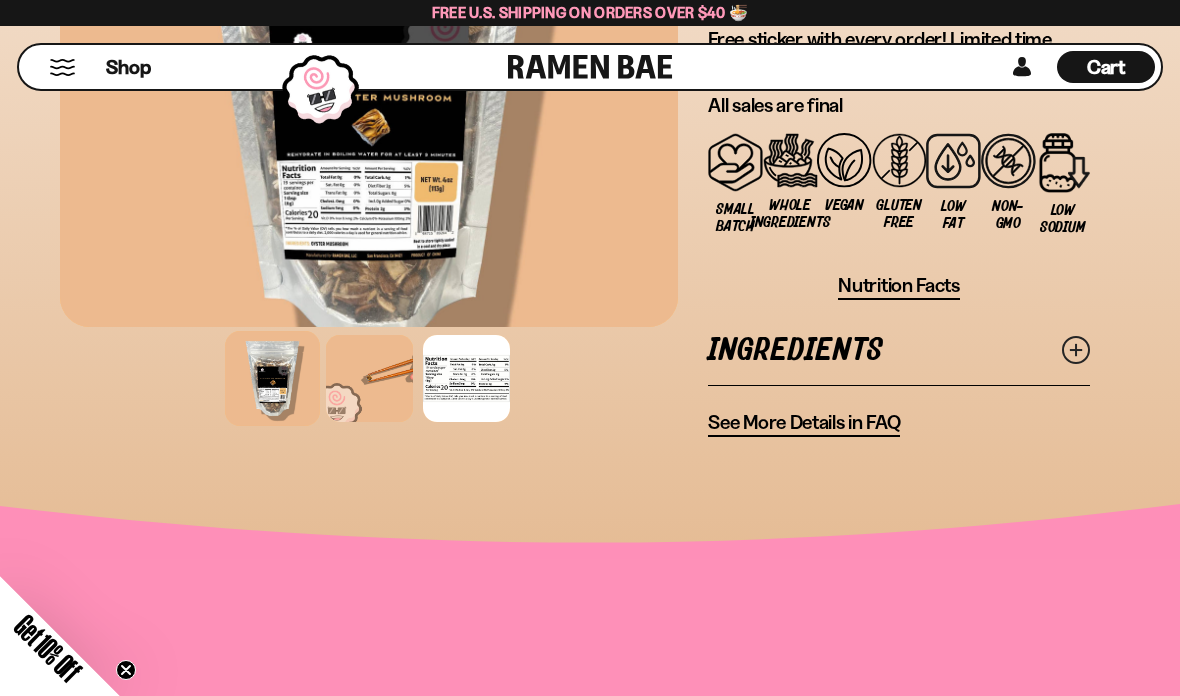 scroll, scrollTop: 1911, scrollLeft: 0, axis: vertical 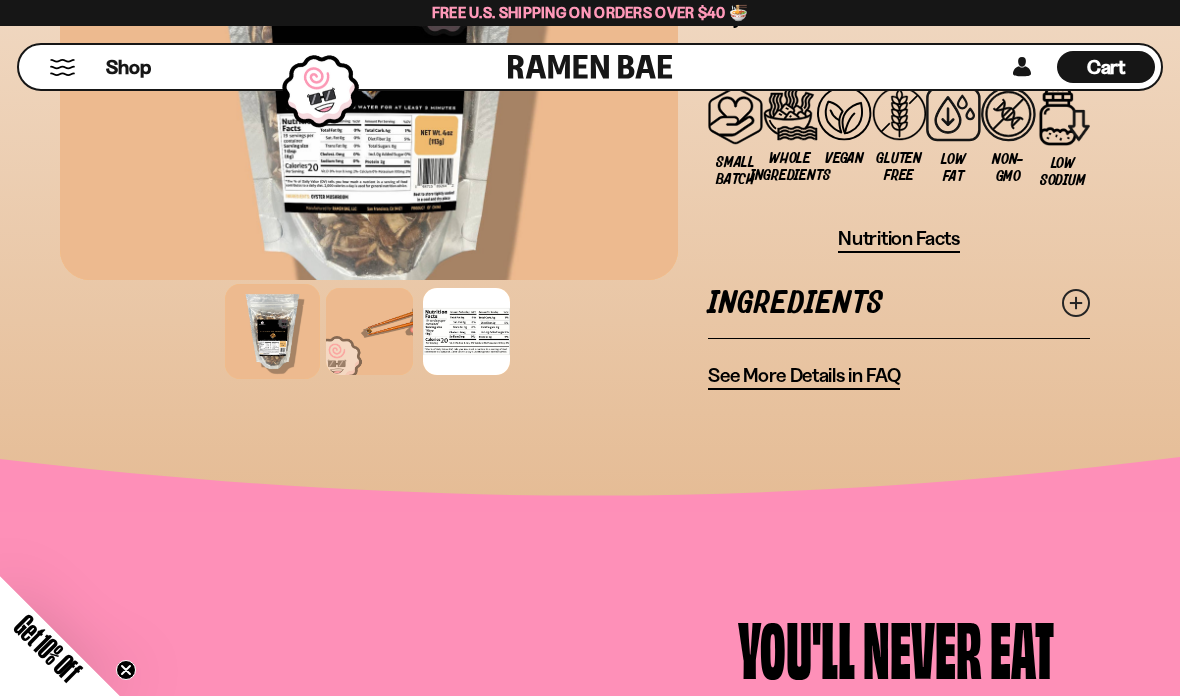 click at bounding box center (1076, 303) 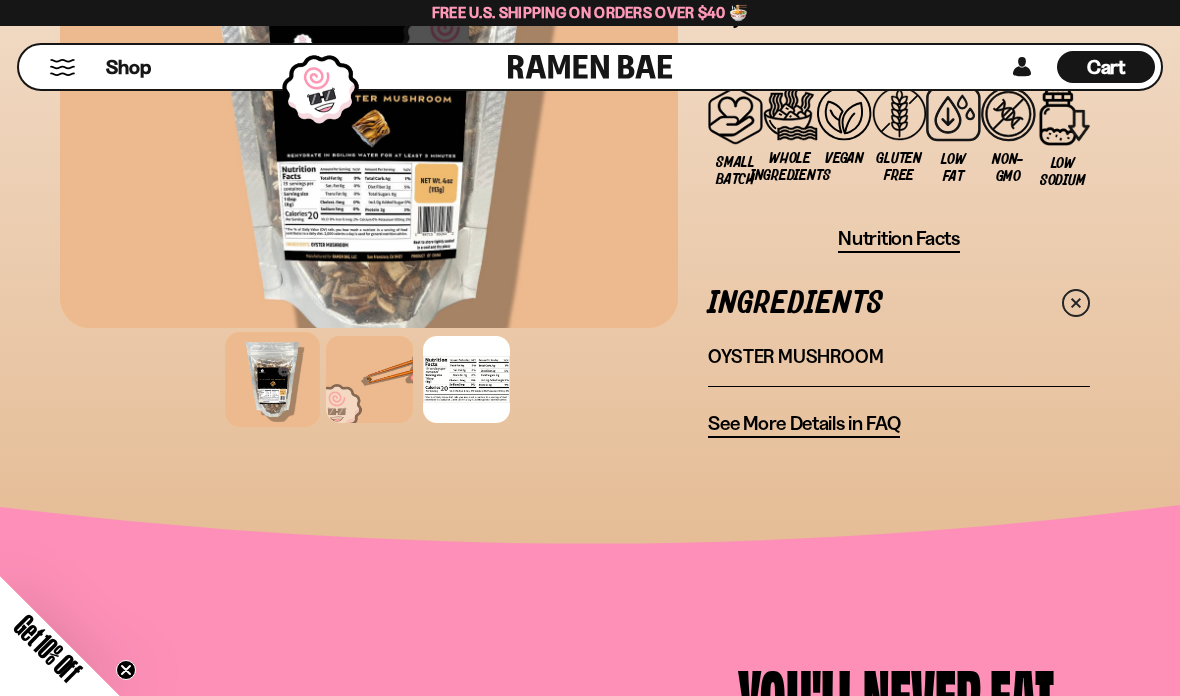 click at bounding box center [369, 379] 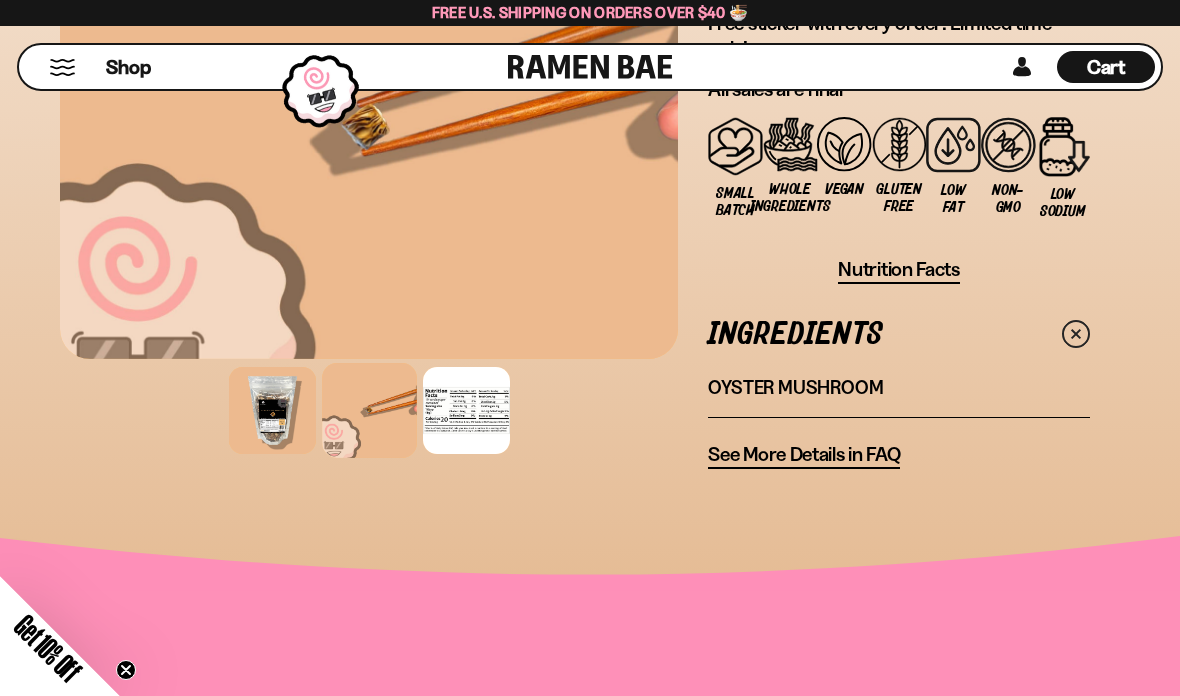 scroll, scrollTop: 1712, scrollLeft: 0, axis: vertical 